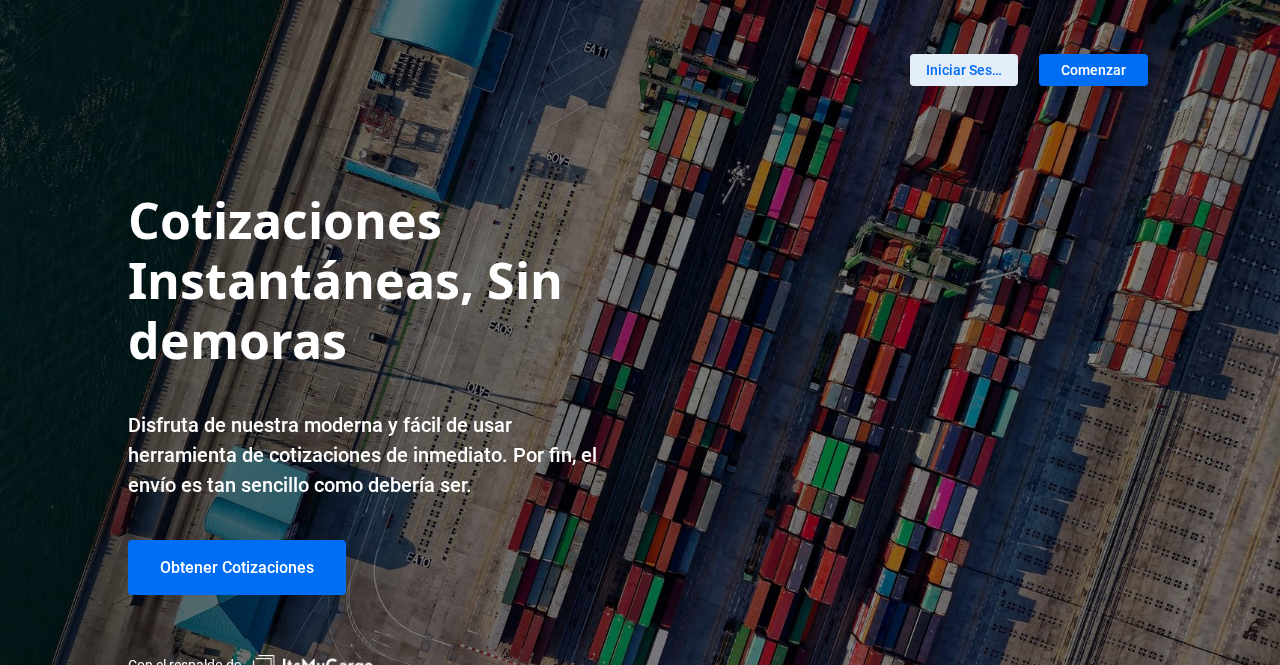 scroll, scrollTop: 0, scrollLeft: 0, axis: both 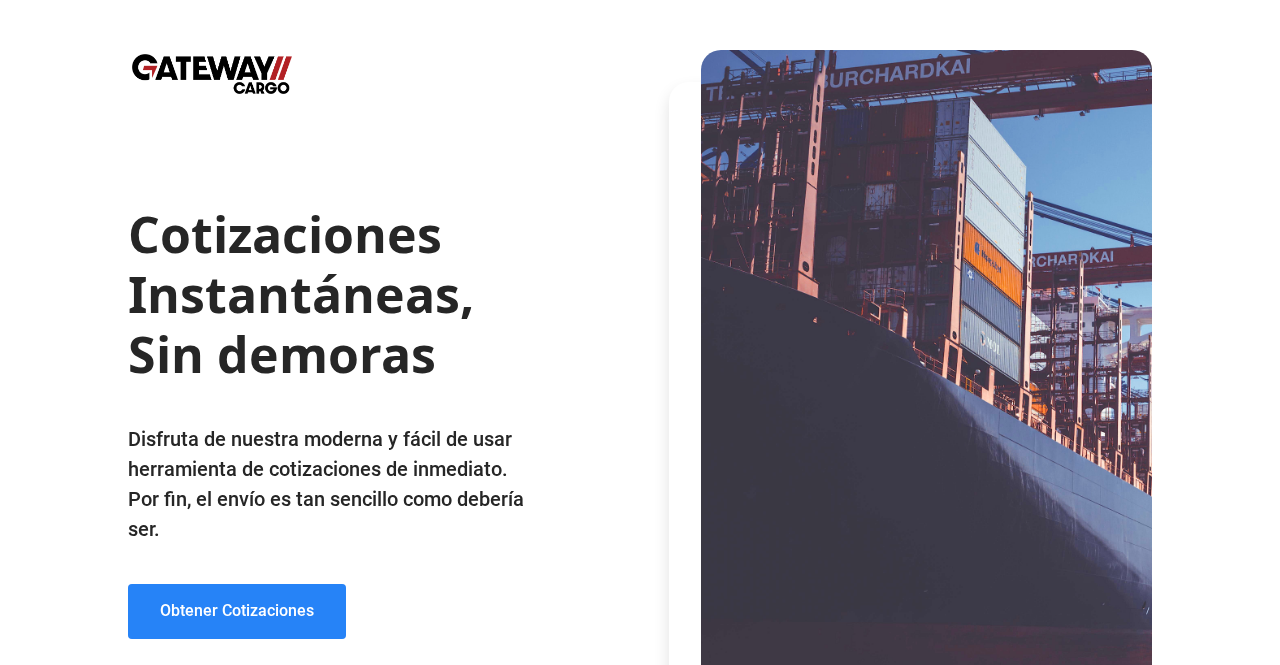 click on "Obtener Cotizaciones" 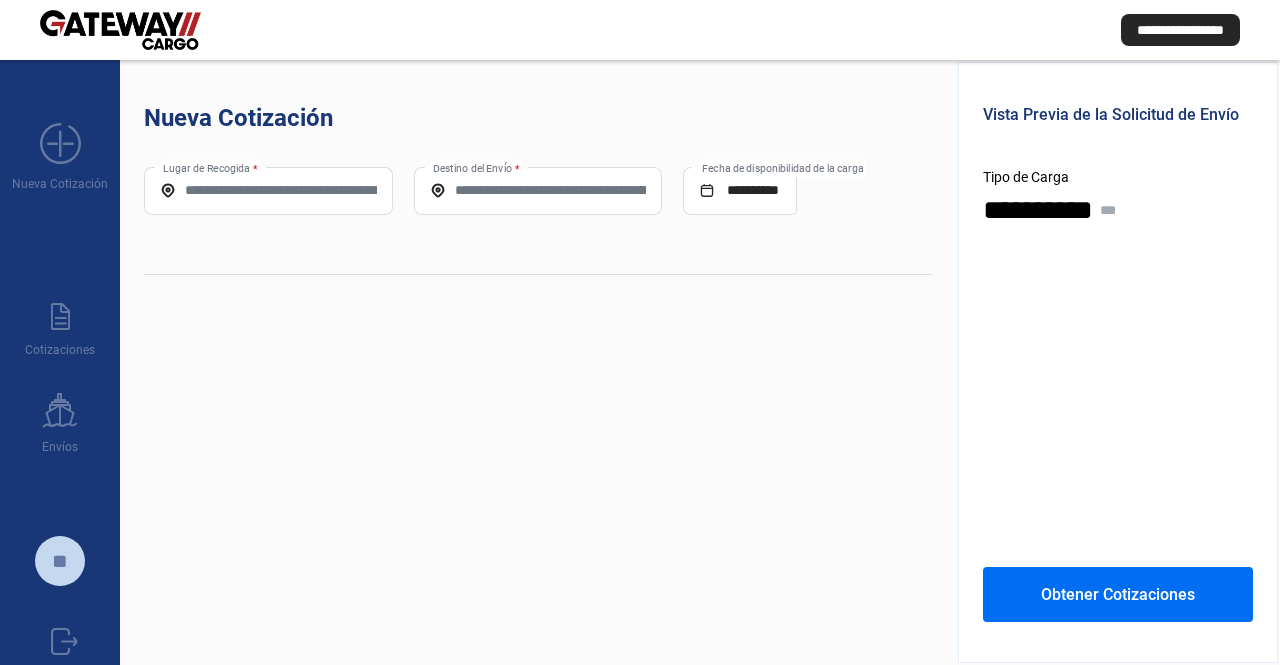 click on "Lugar de Recogida *" at bounding box center (268, 190) 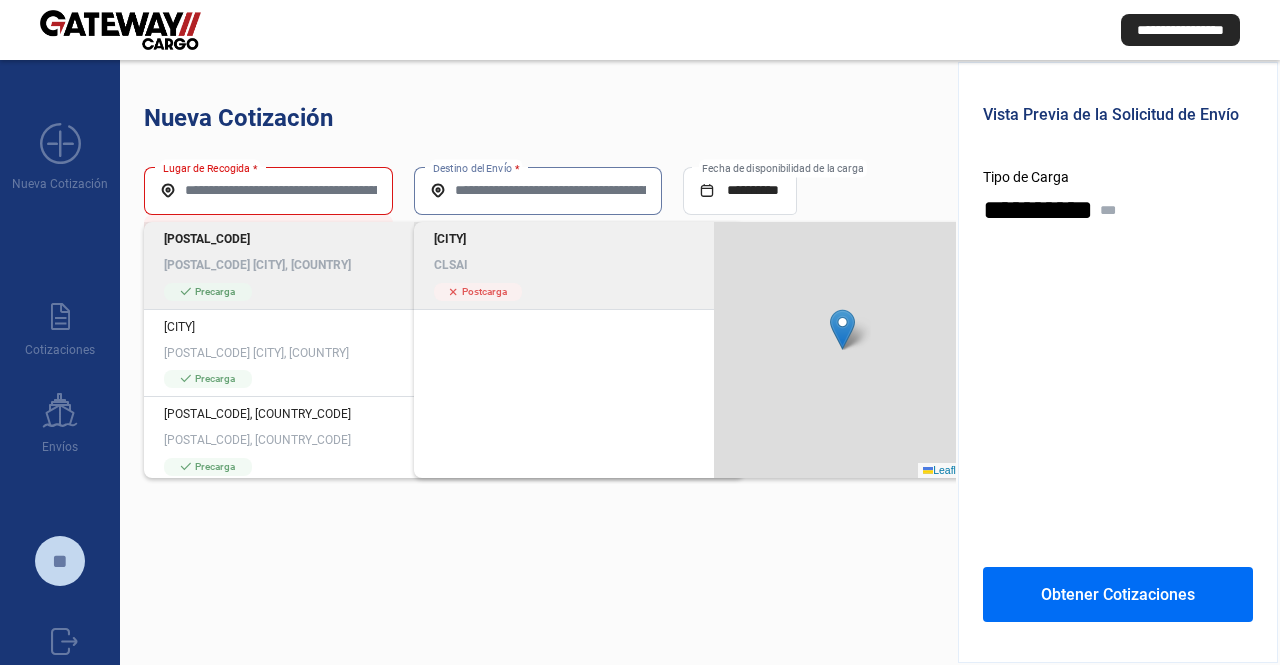 click on "Destino del Envío *" at bounding box center (538, 190) 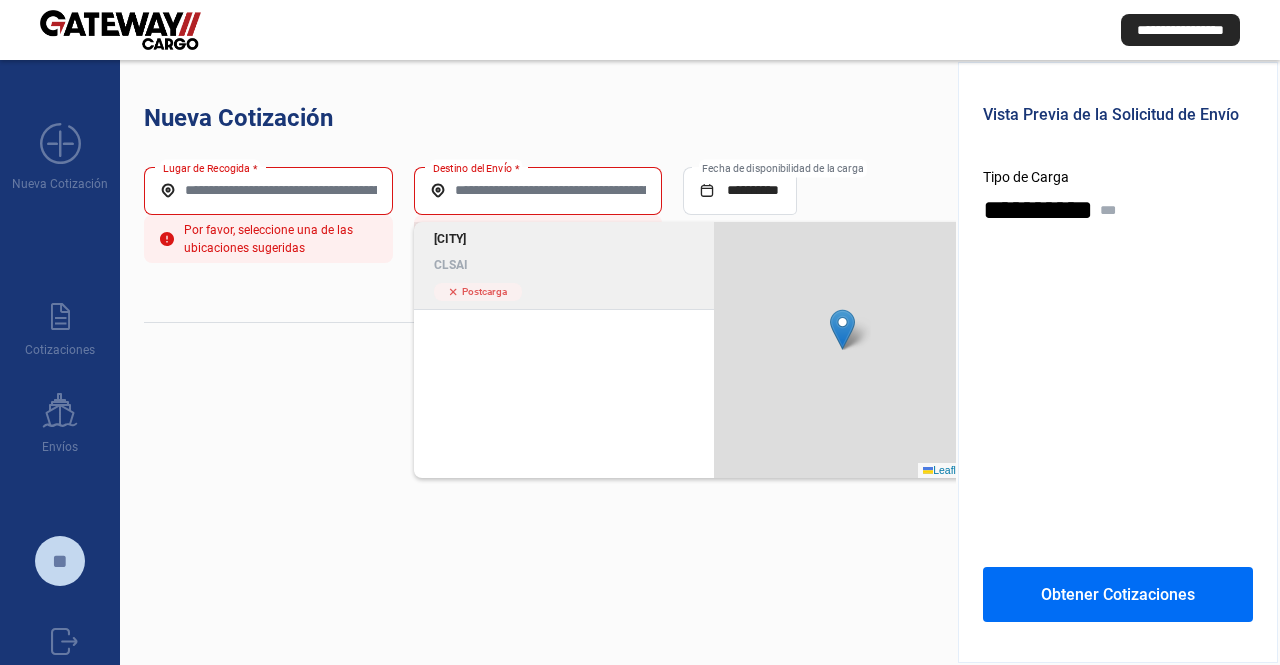 click on "Lugar de Recogida *" 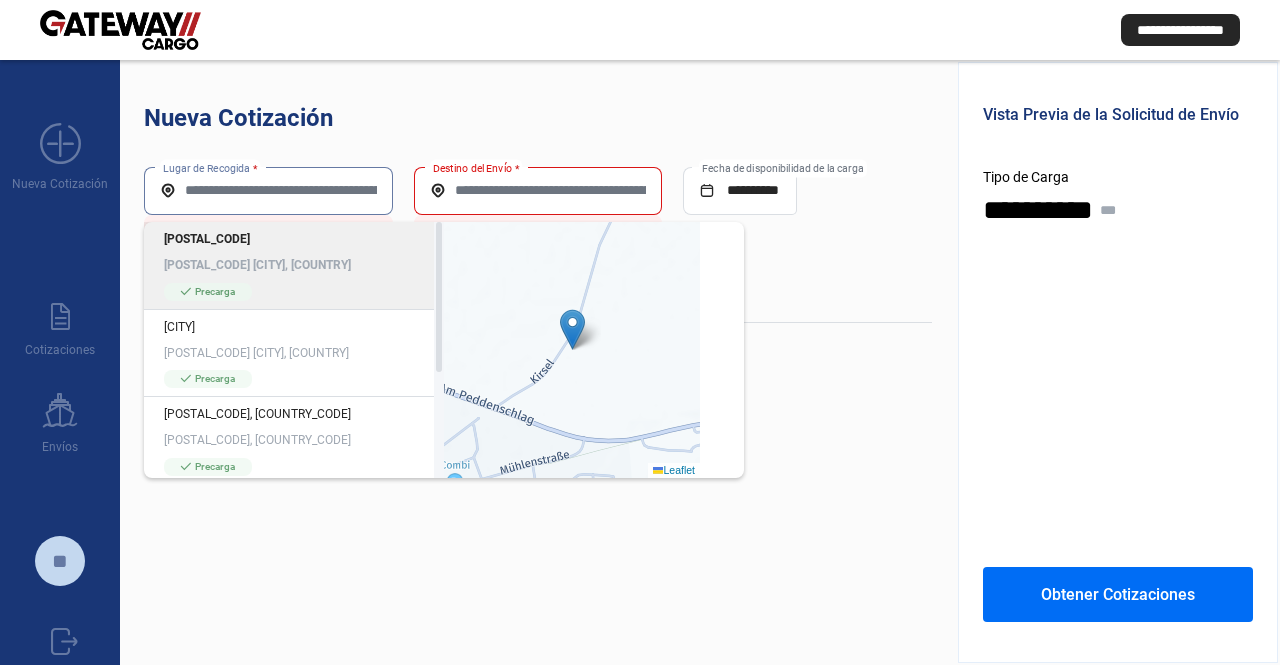 click on "Lugar de Recogida *" at bounding box center [268, 190] 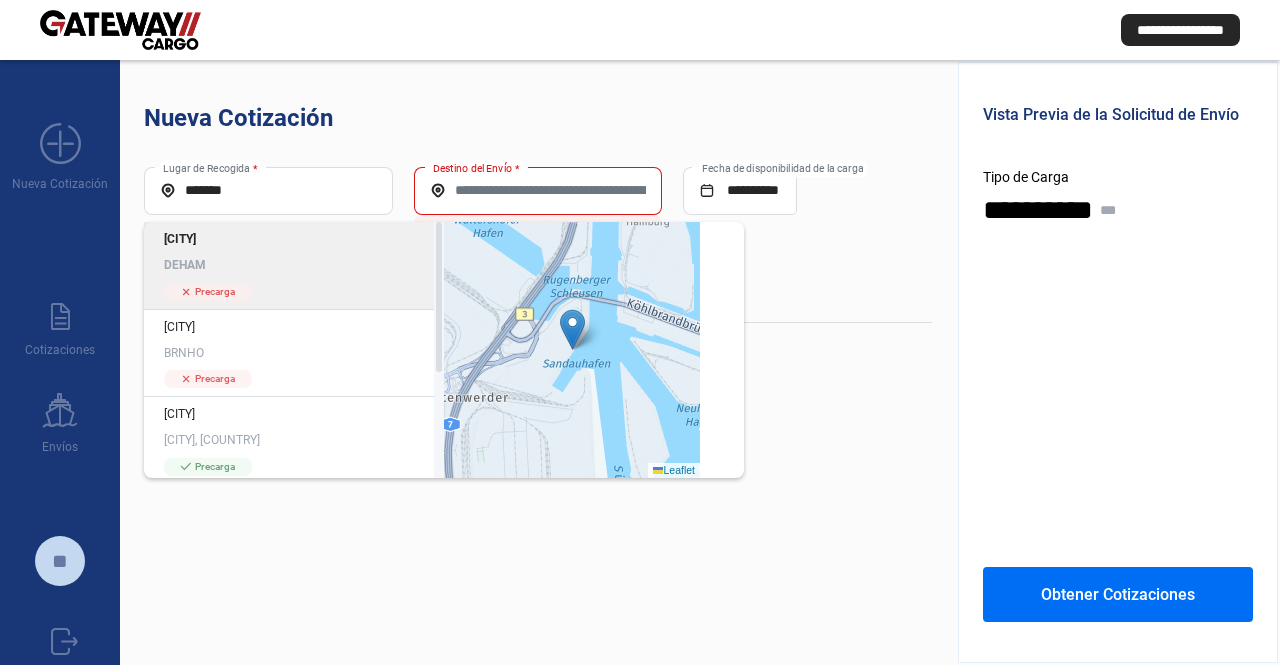 click on "DEHAM" 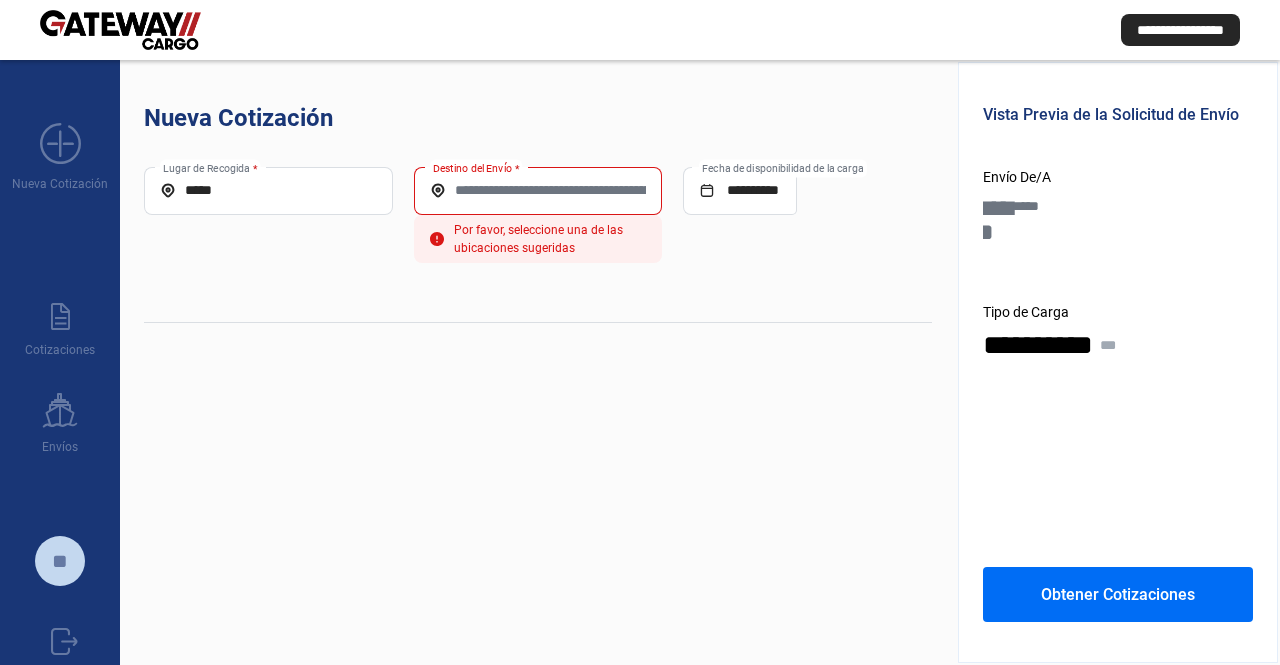 click on "Destino del Envío *" at bounding box center [538, 190] 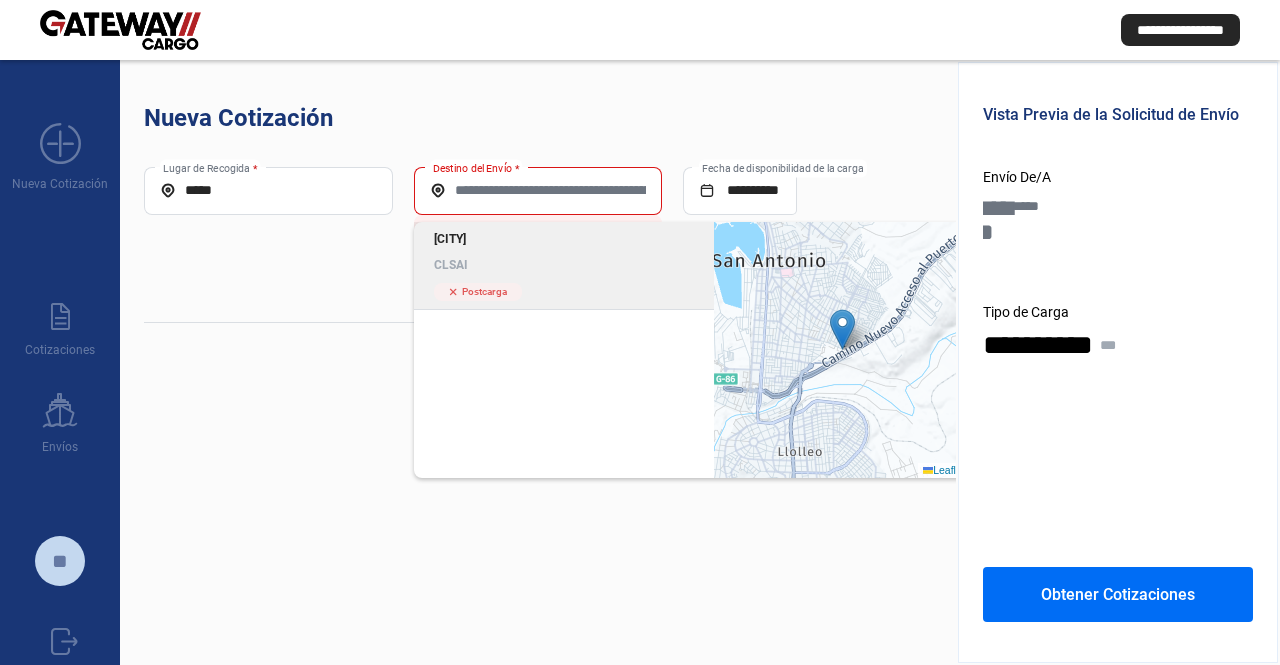 click on "CLSAI" 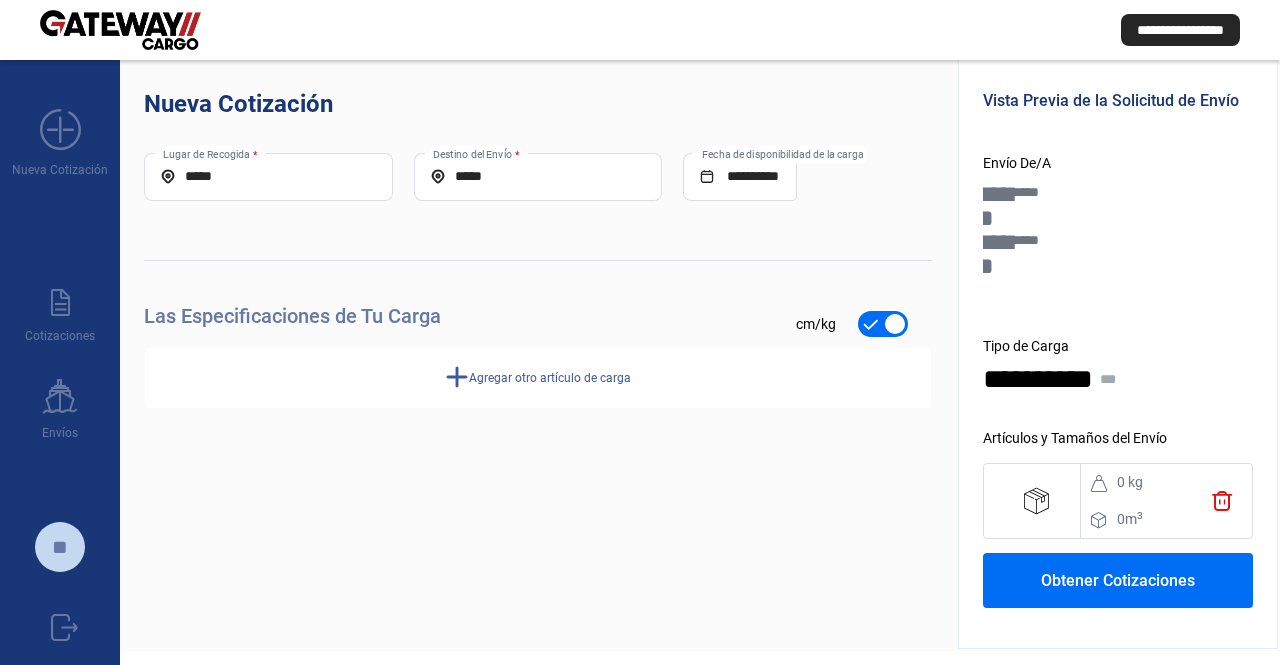 drag, startPoint x: 442, startPoint y: 256, endPoint x: 444, endPoint y: 368, distance: 112.01785 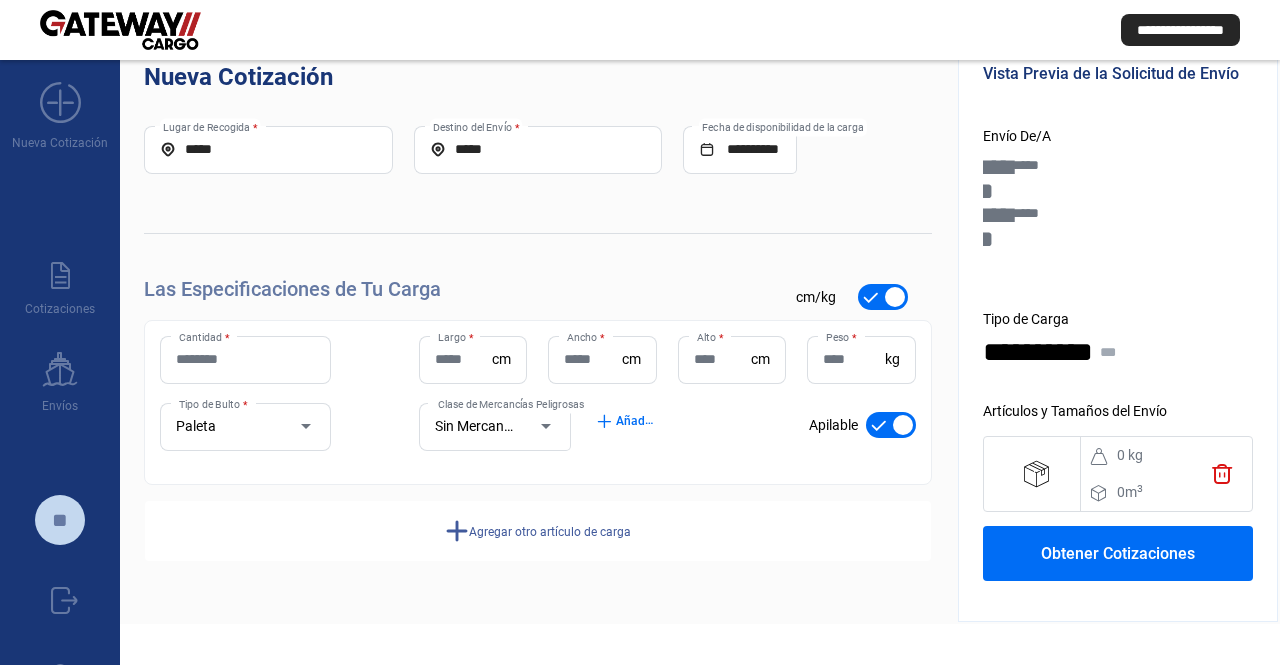 click on "Cantidad *" at bounding box center (245, 359) 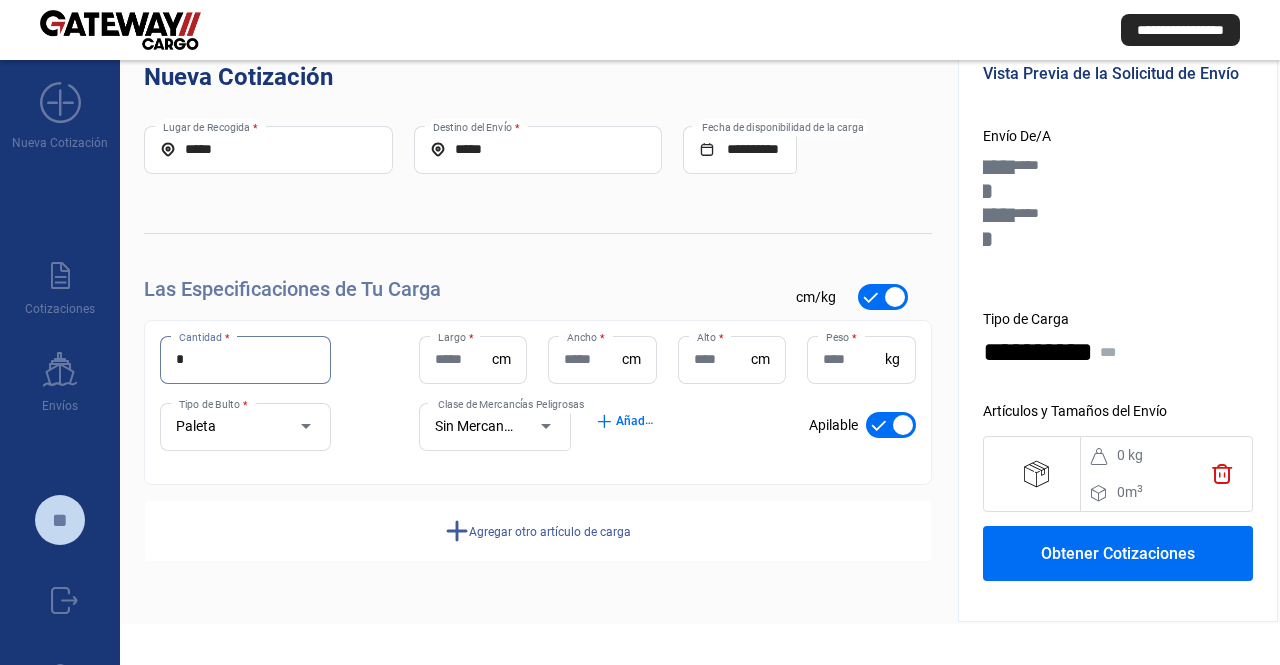 type on "*" 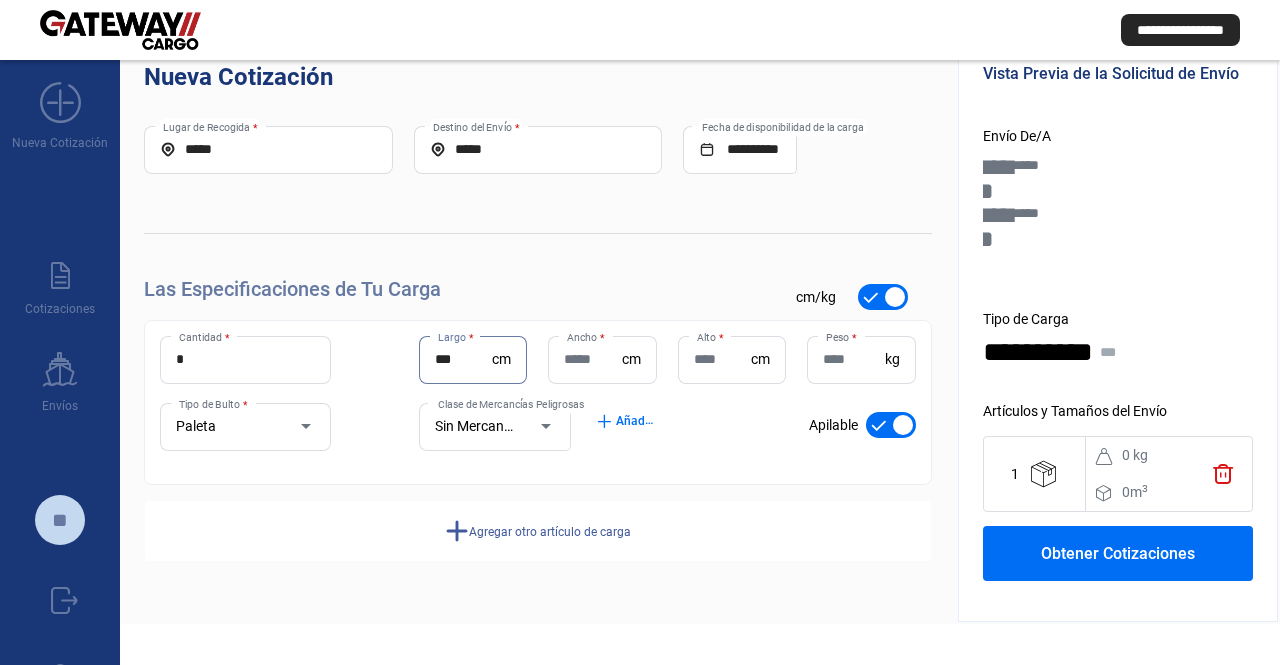type on "***" 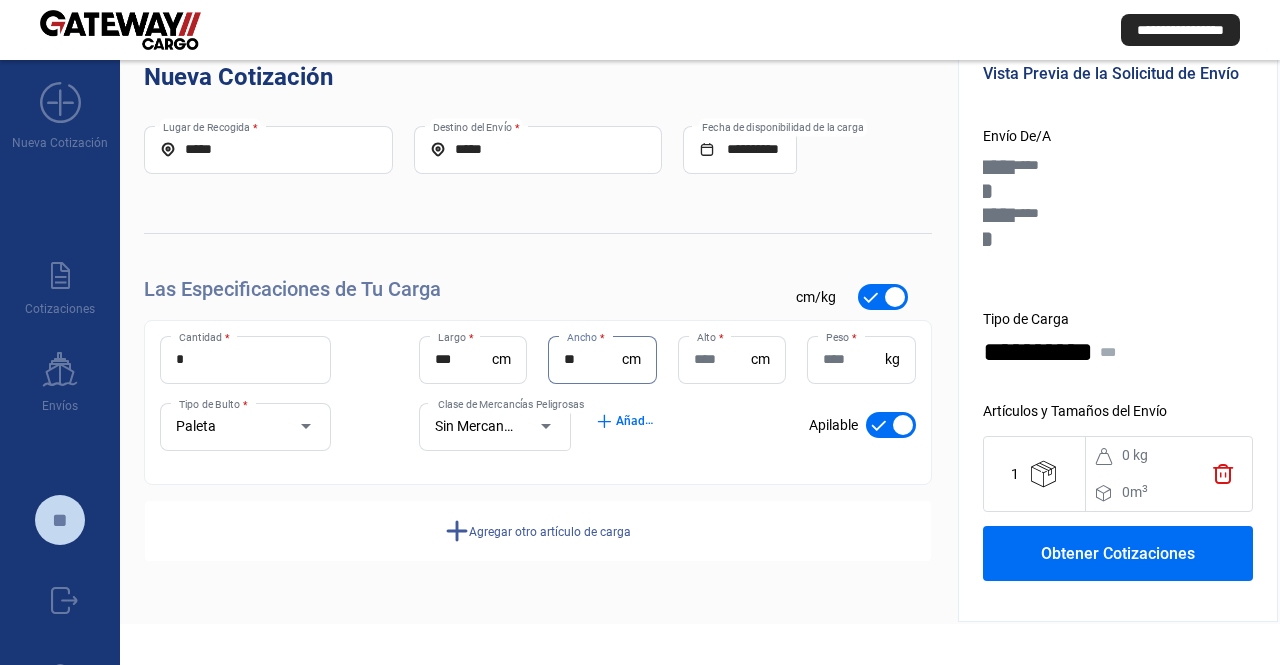 type on "**" 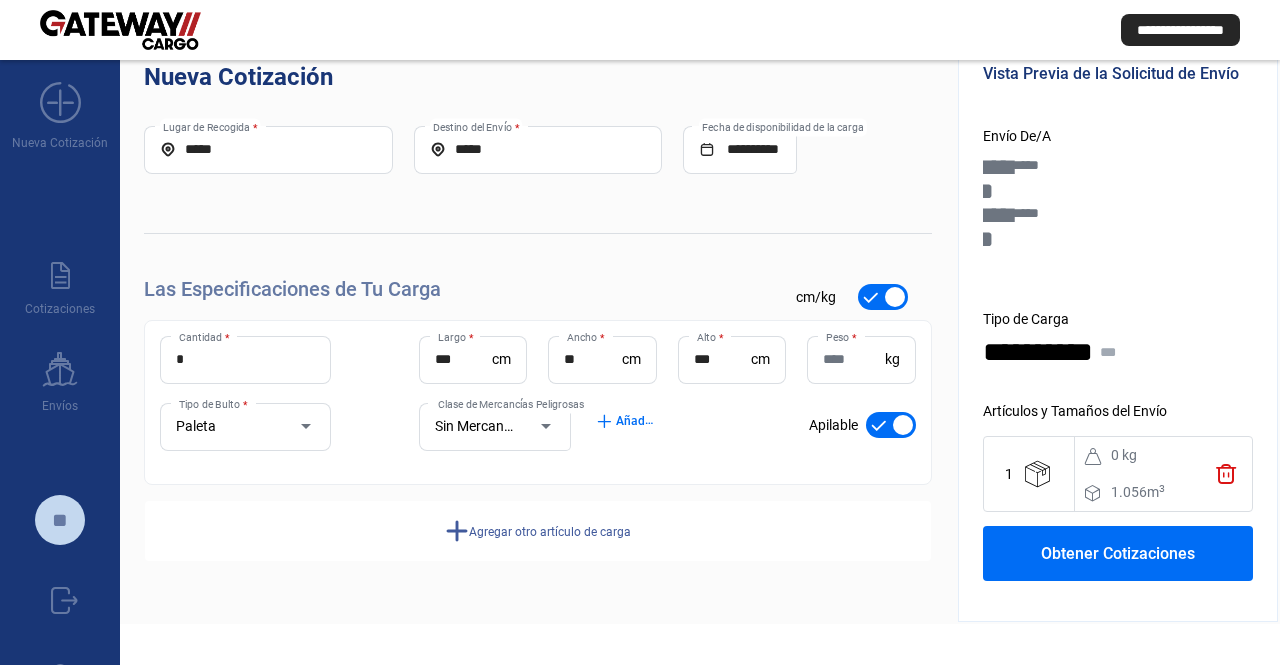 click on "***" at bounding box center (722, 359) 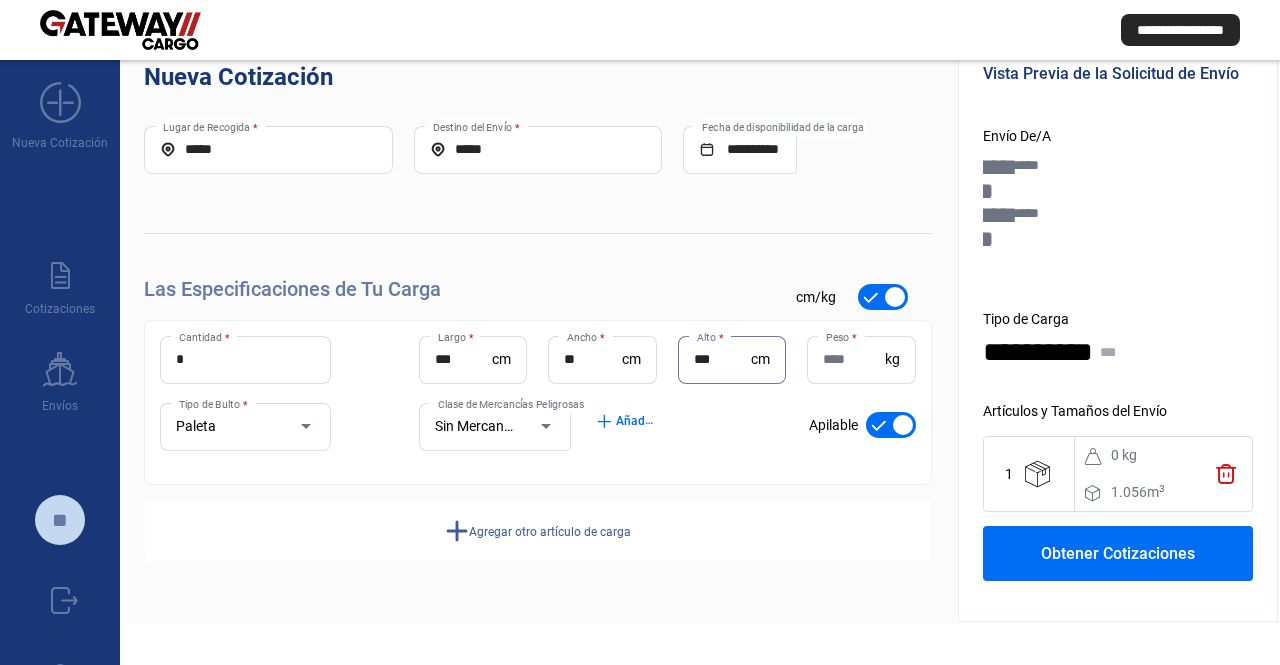 click on "***" at bounding box center (722, 359) 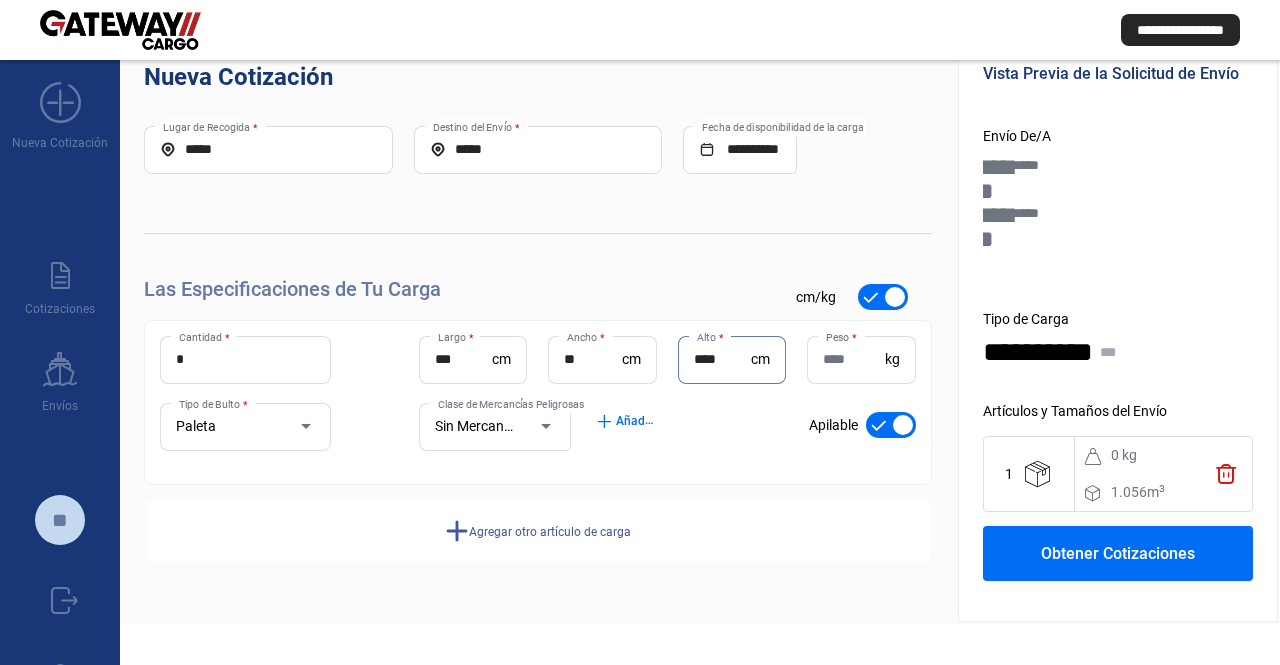 type on "****" 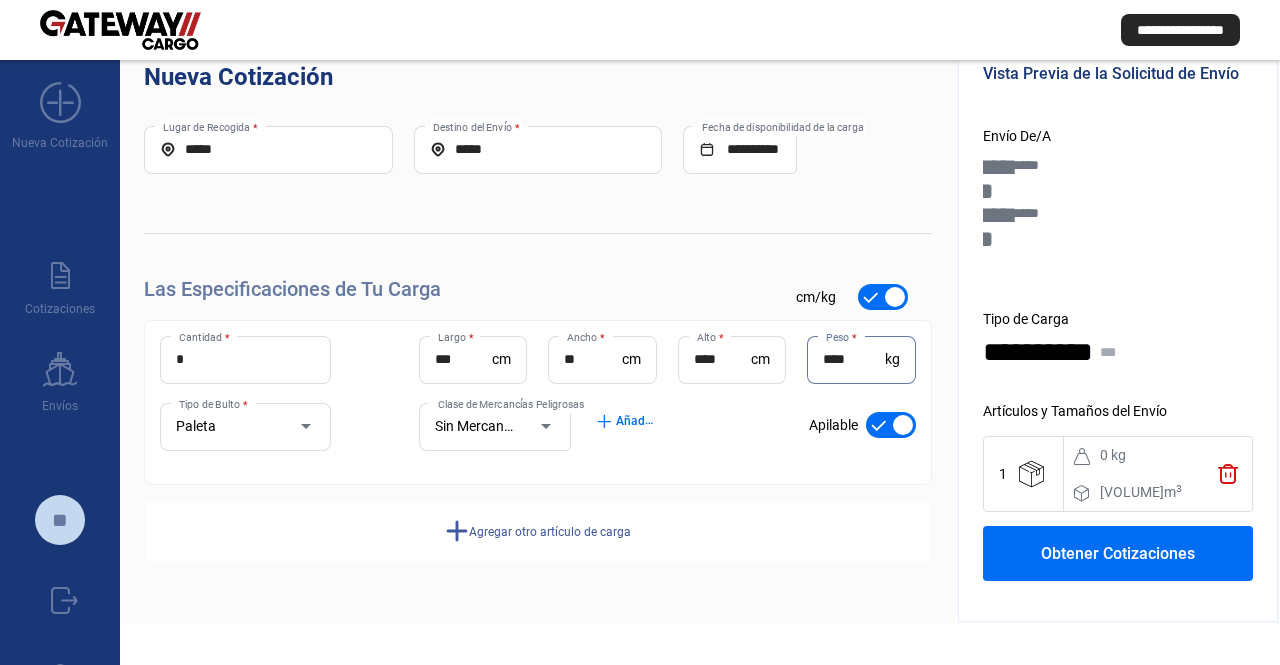 type on "****" 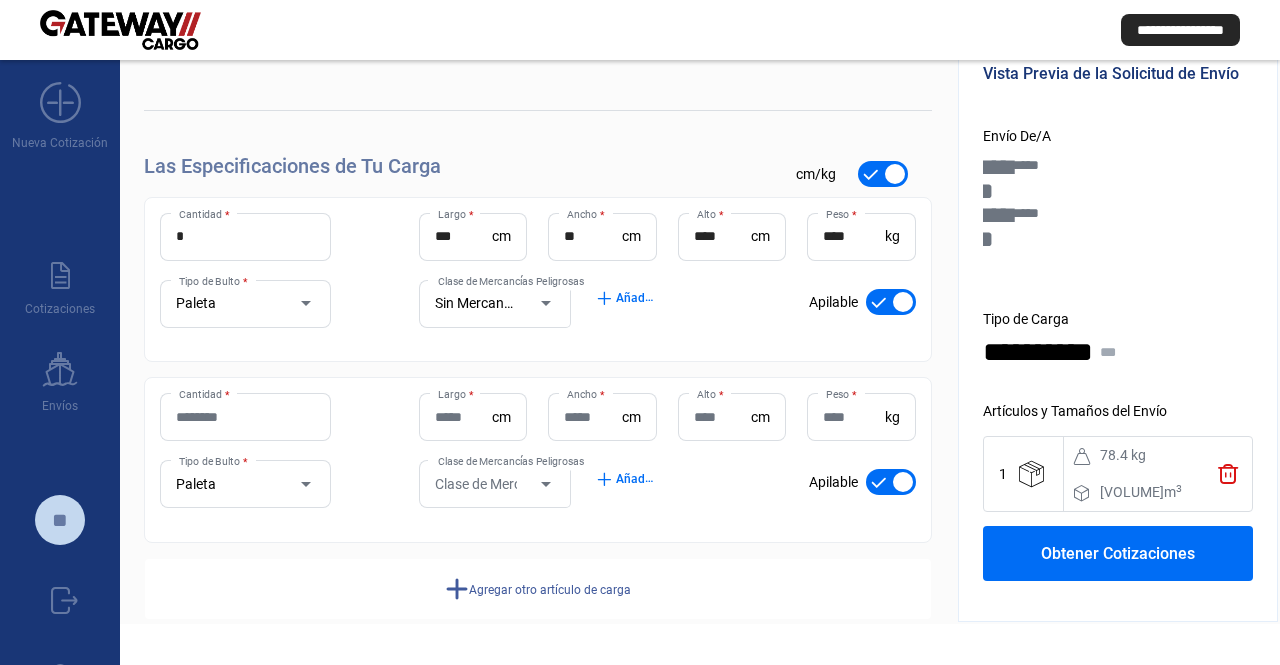 drag, startPoint x: 358, startPoint y: 312, endPoint x: 297, endPoint y: 461, distance: 161.00311 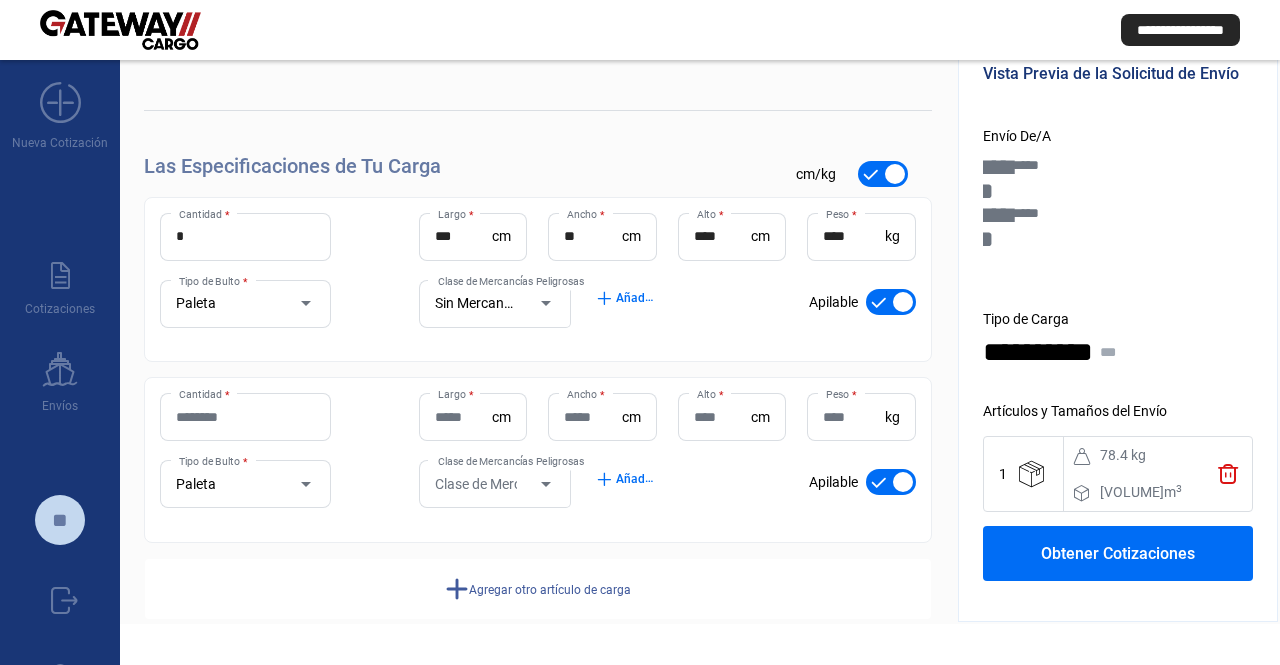 scroll, scrollTop: 124, scrollLeft: 0, axis: vertical 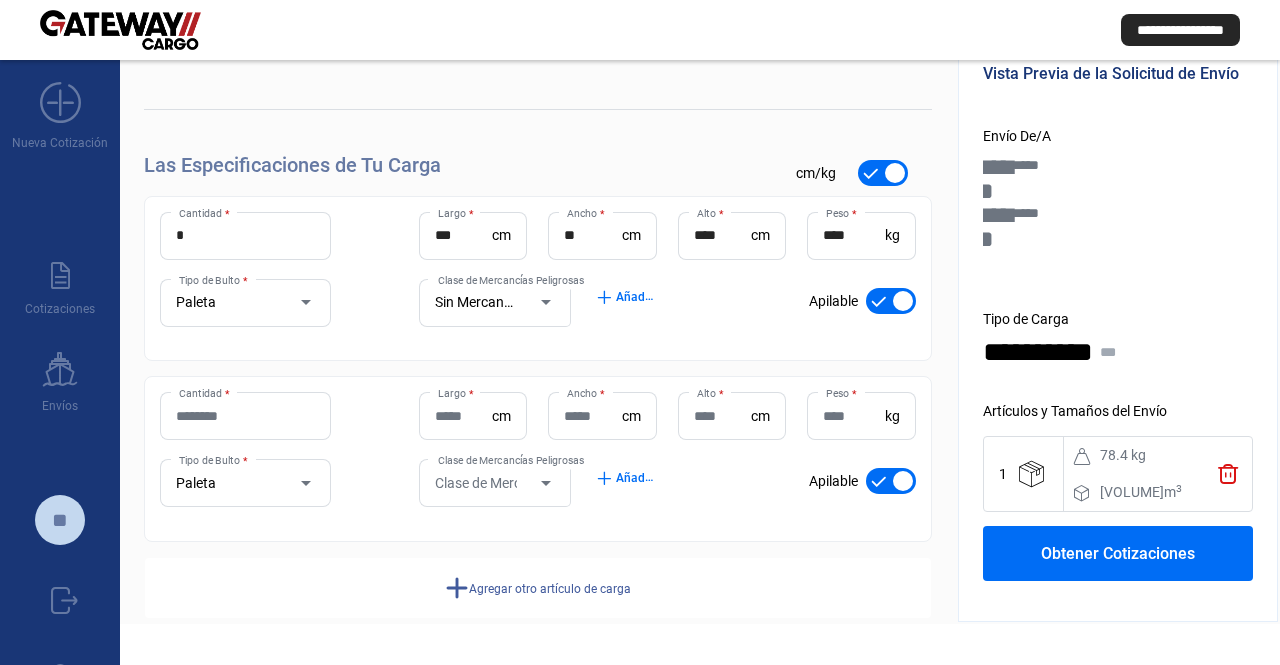 drag, startPoint x: 241, startPoint y: 413, endPoint x: 248, endPoint y: 405, distance: 10.630146 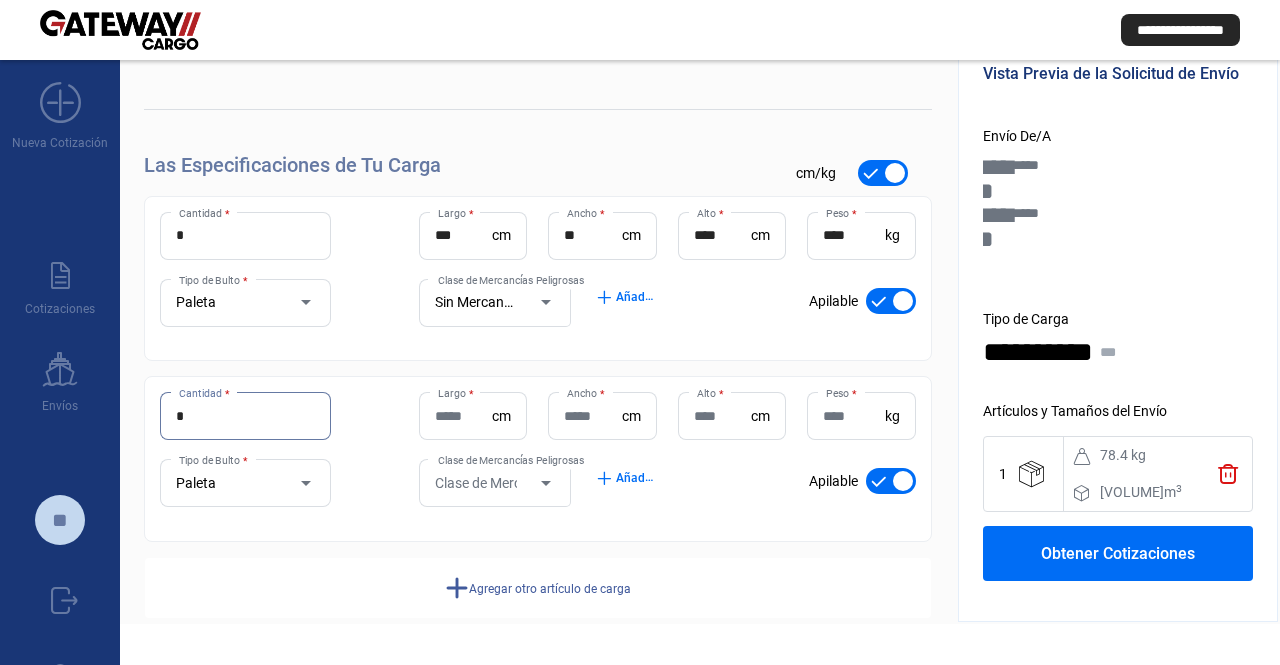 type on "*" 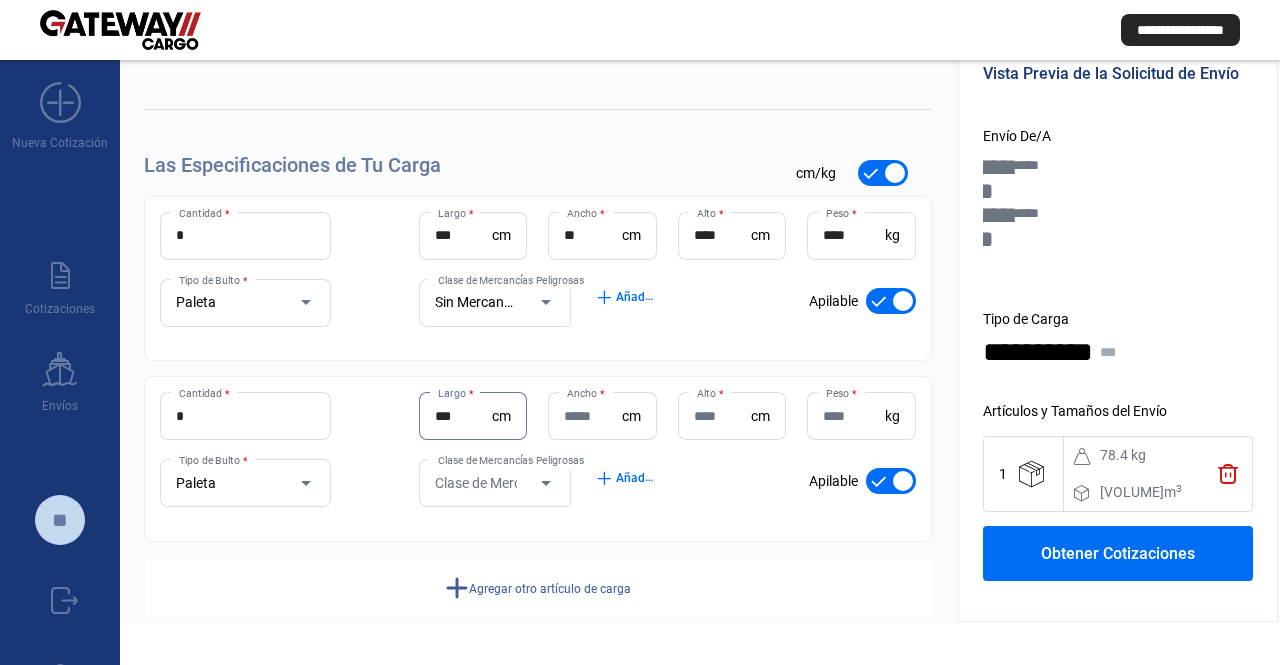 type on "***" 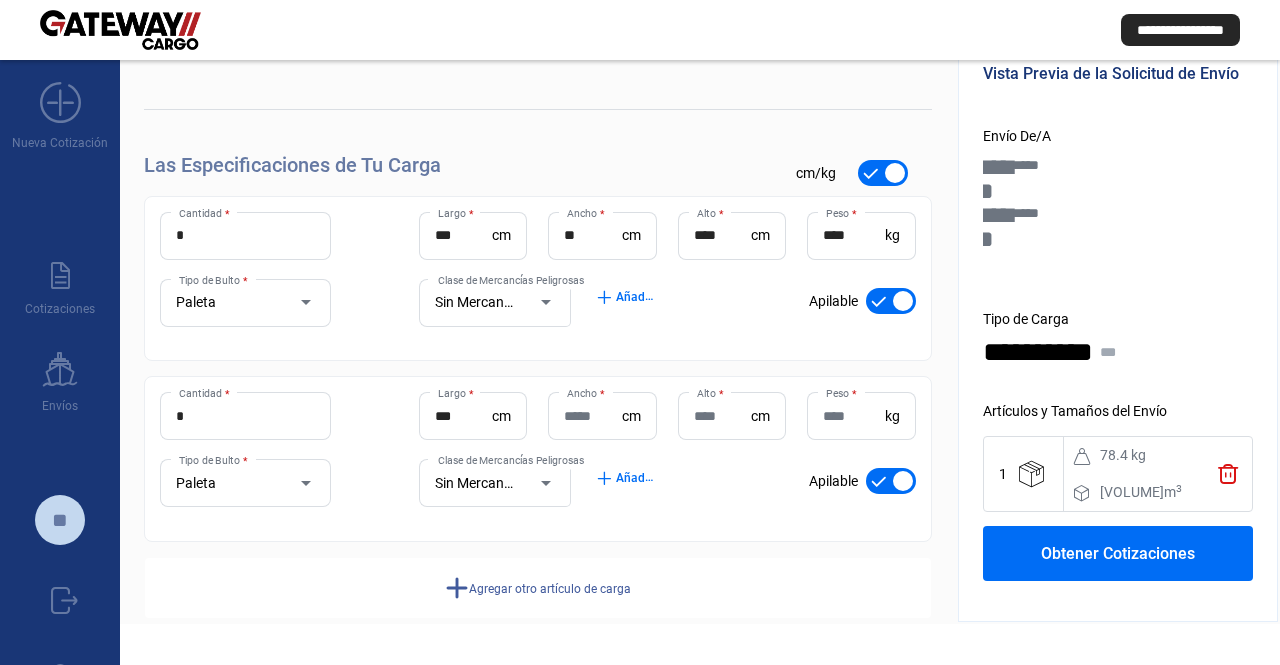 click on "Ancho  *" 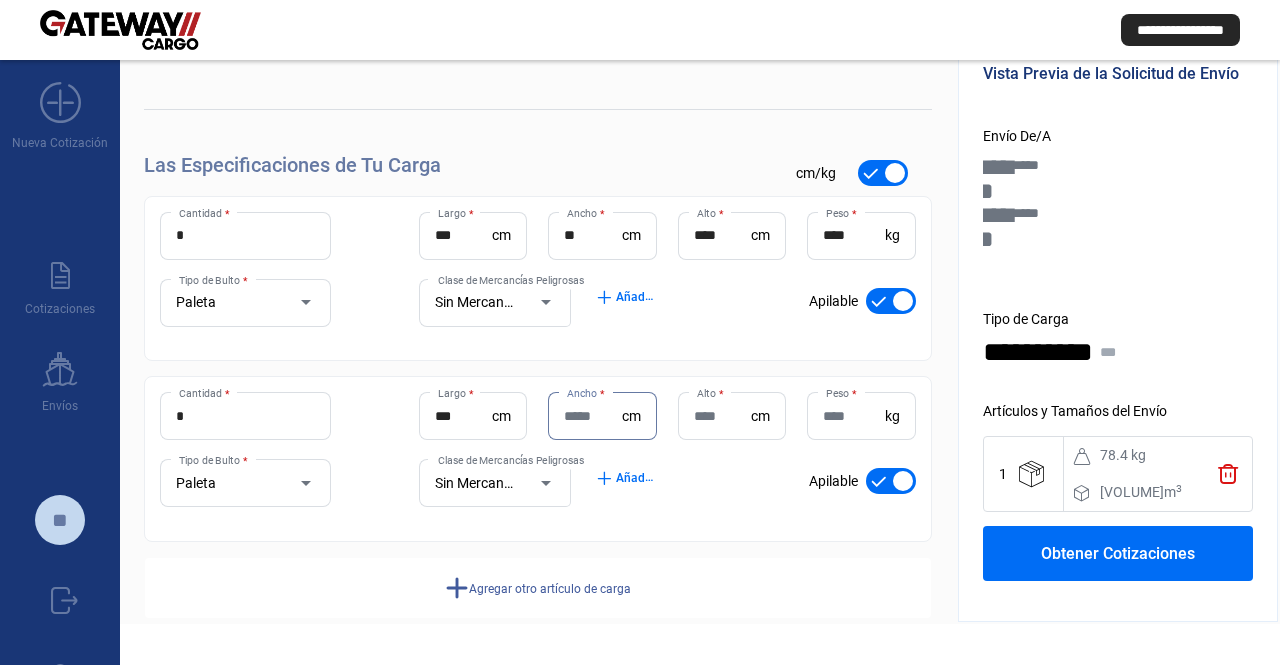 click on "Ancho  *" at bounding box center [592, 416] 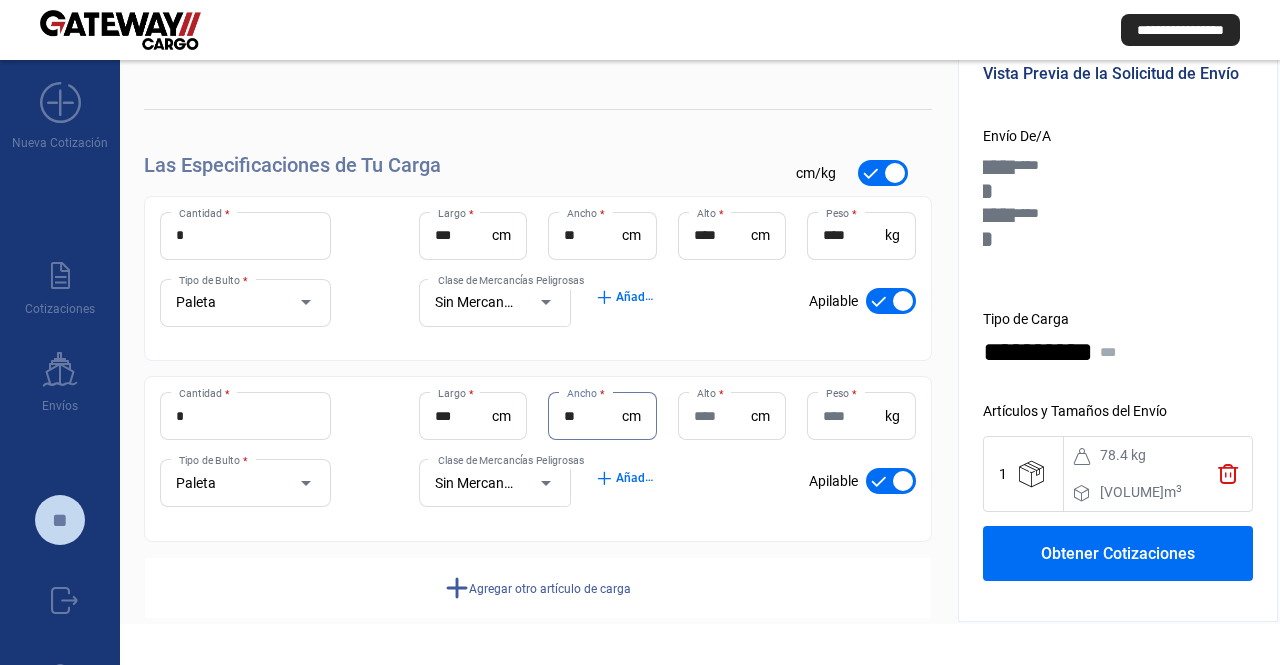 type on "**" 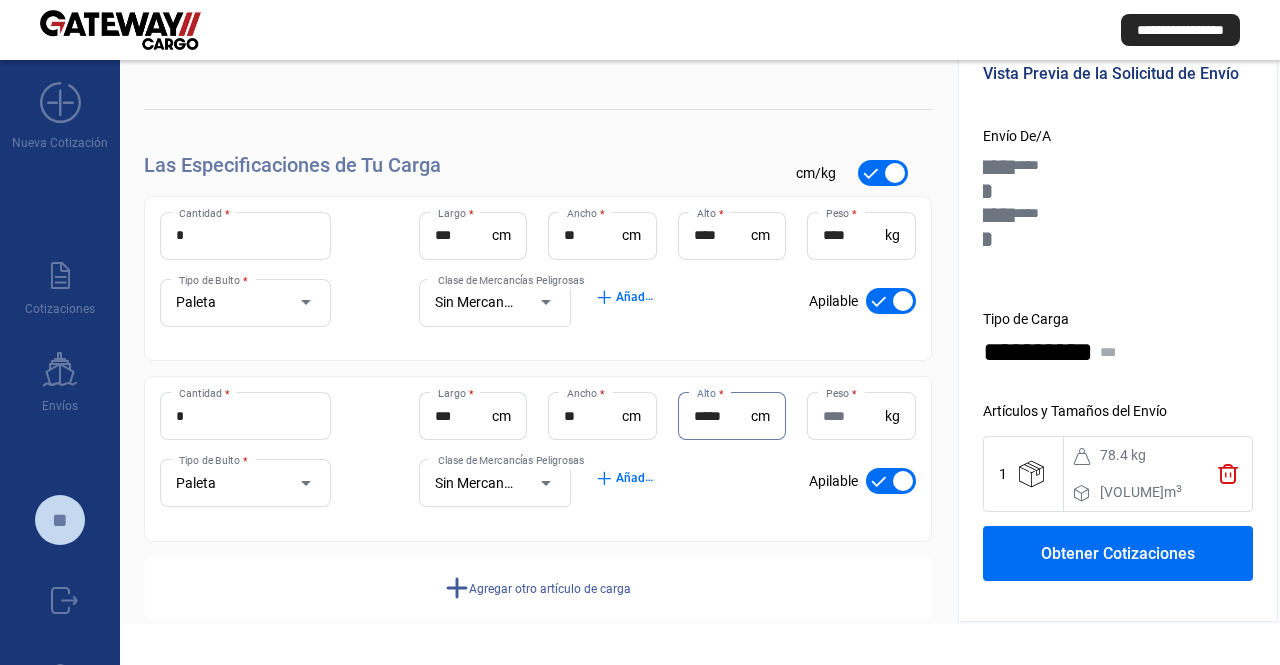 type on "*****" 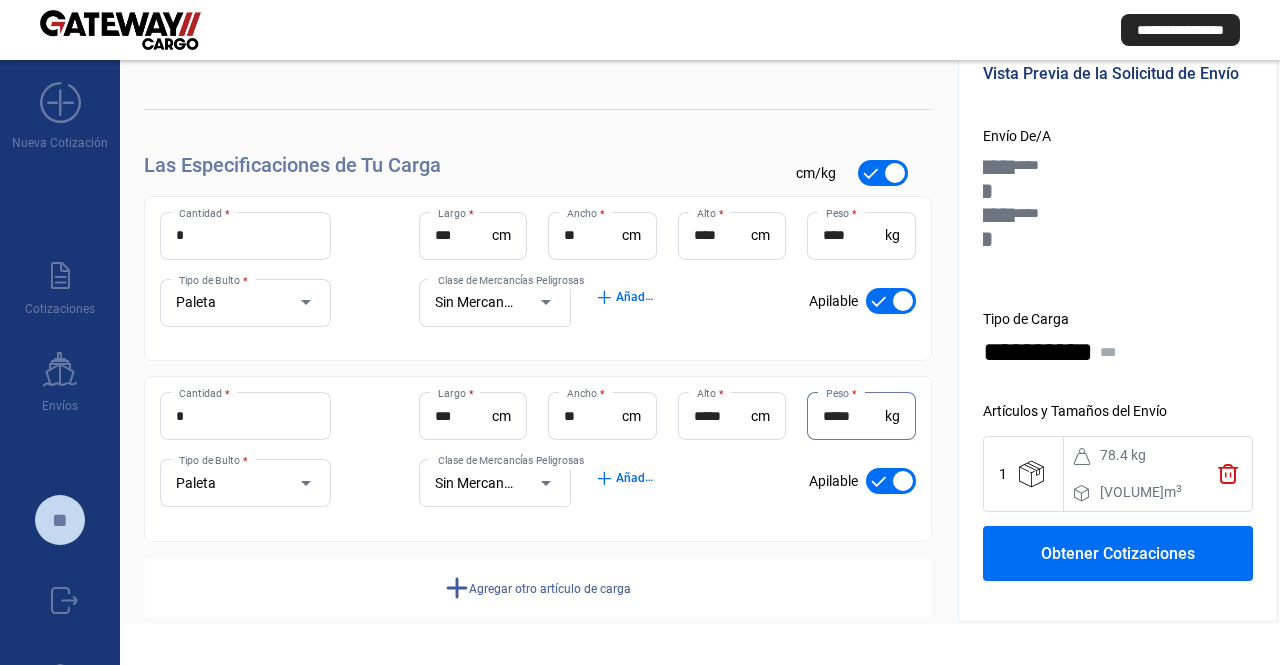 type on "*****" 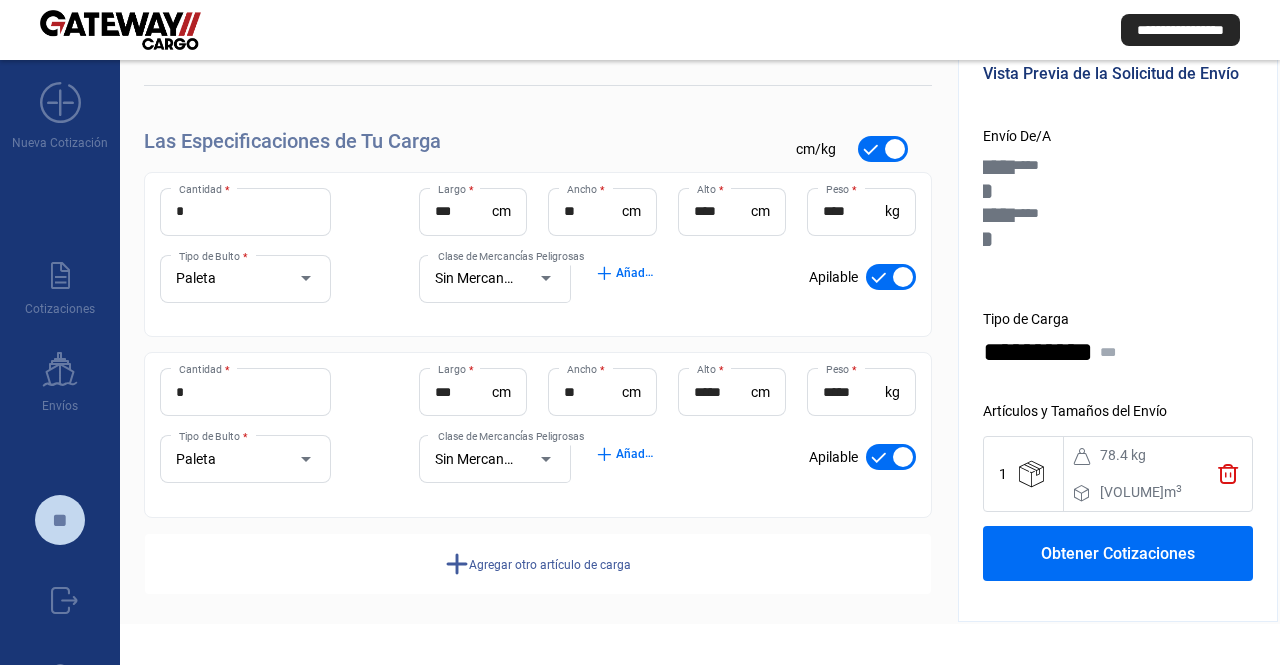 scroll, scrollTop: 157, scrollLeft: 0, axis: vertical 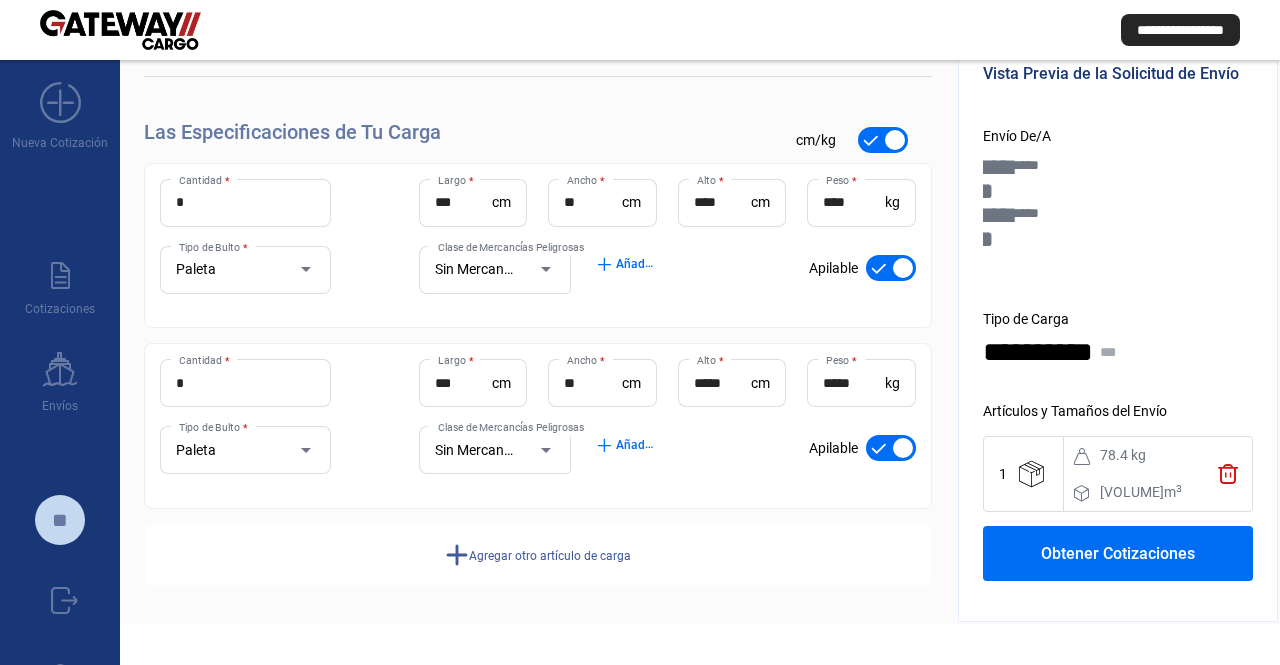 drag, startPoint x: 652, startPoint y: 395, endPoint x: 596, endPoint y: 553, distance: 167.63054 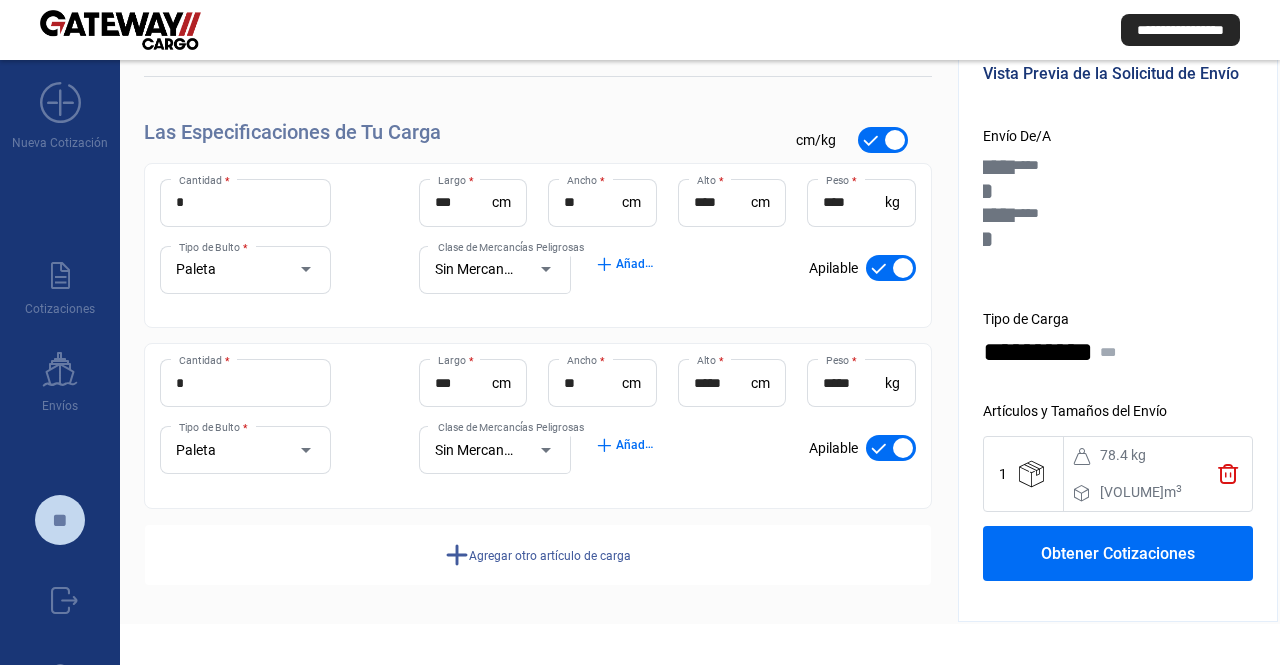 click on "add  Agregar otro artículo de carga" 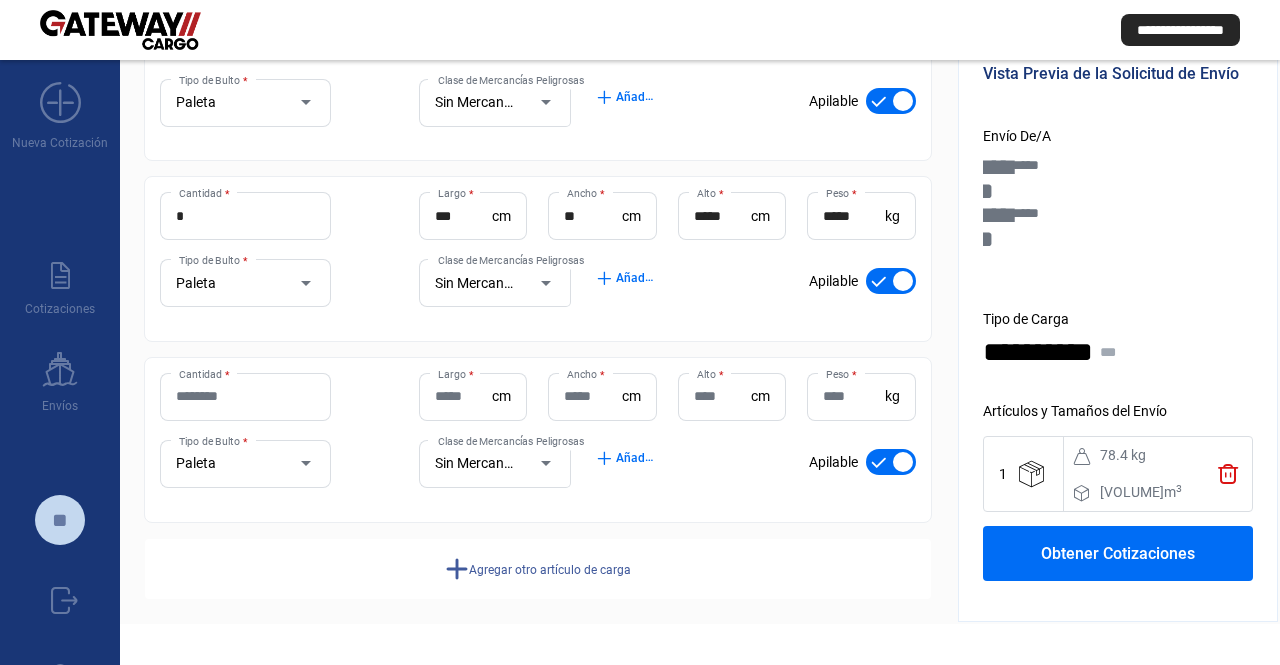 drag, startPoint x: 462, startPoint y: 368, endPoint x: 146, endPoint y: 423, distance: 320.75067 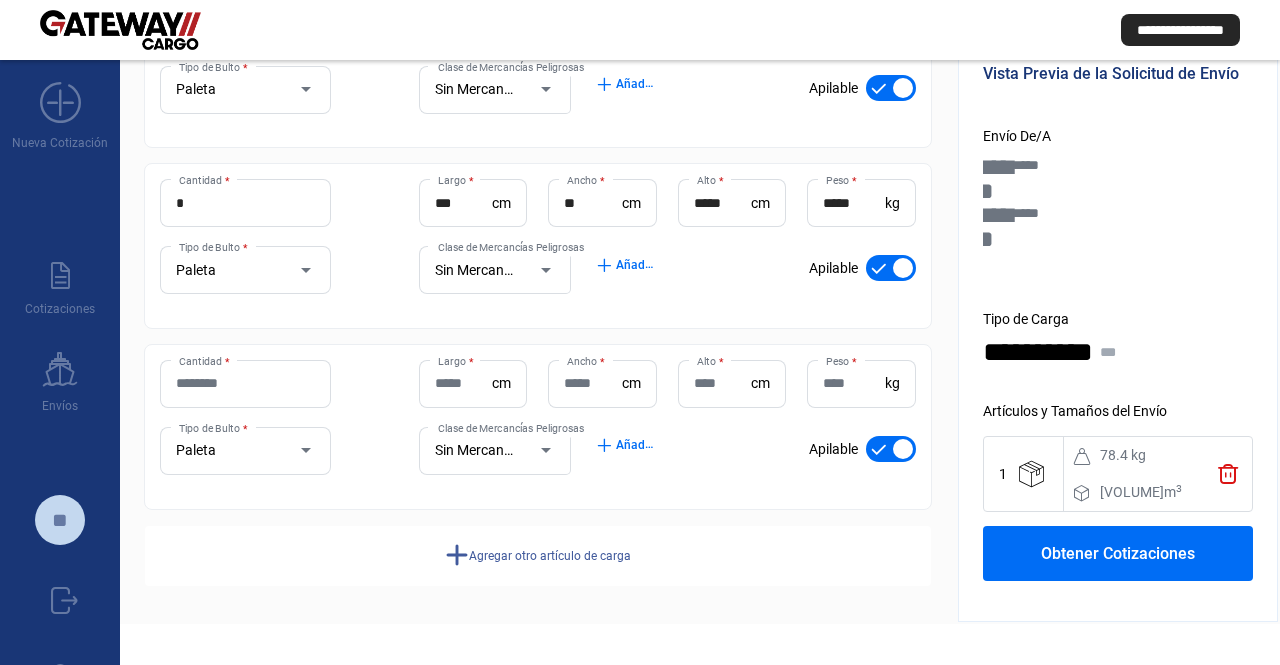 click on "Cantidad *" at bounding box center [245, 383] 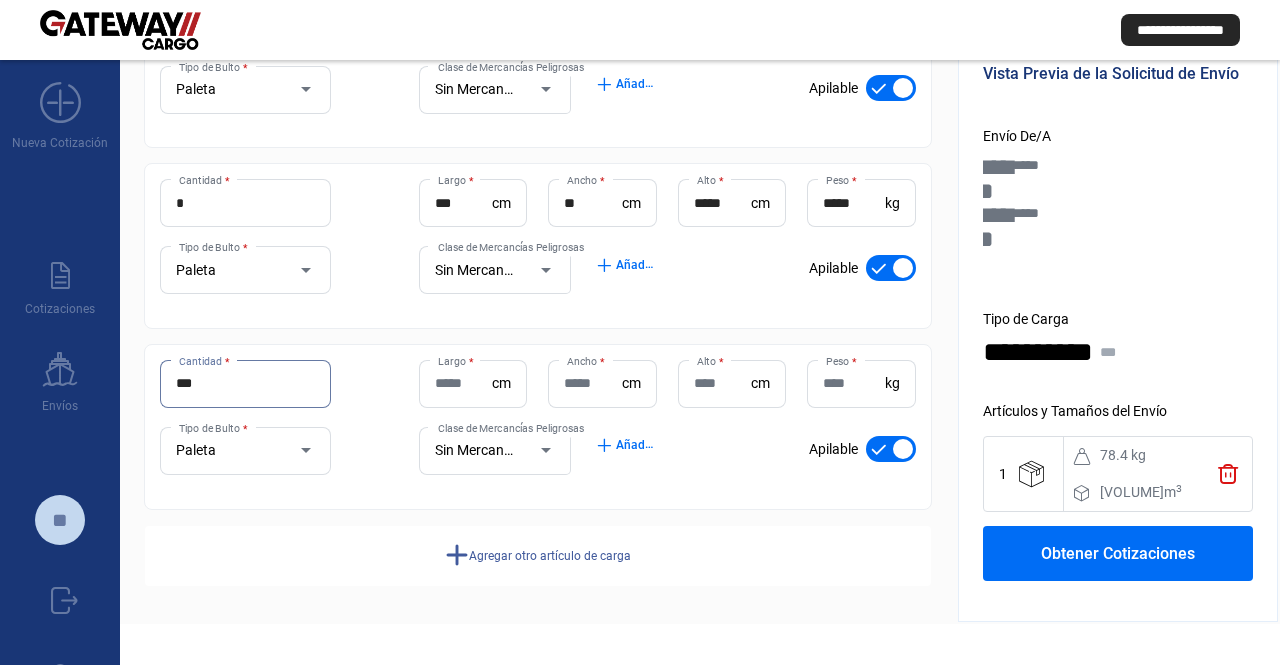 type on "***" 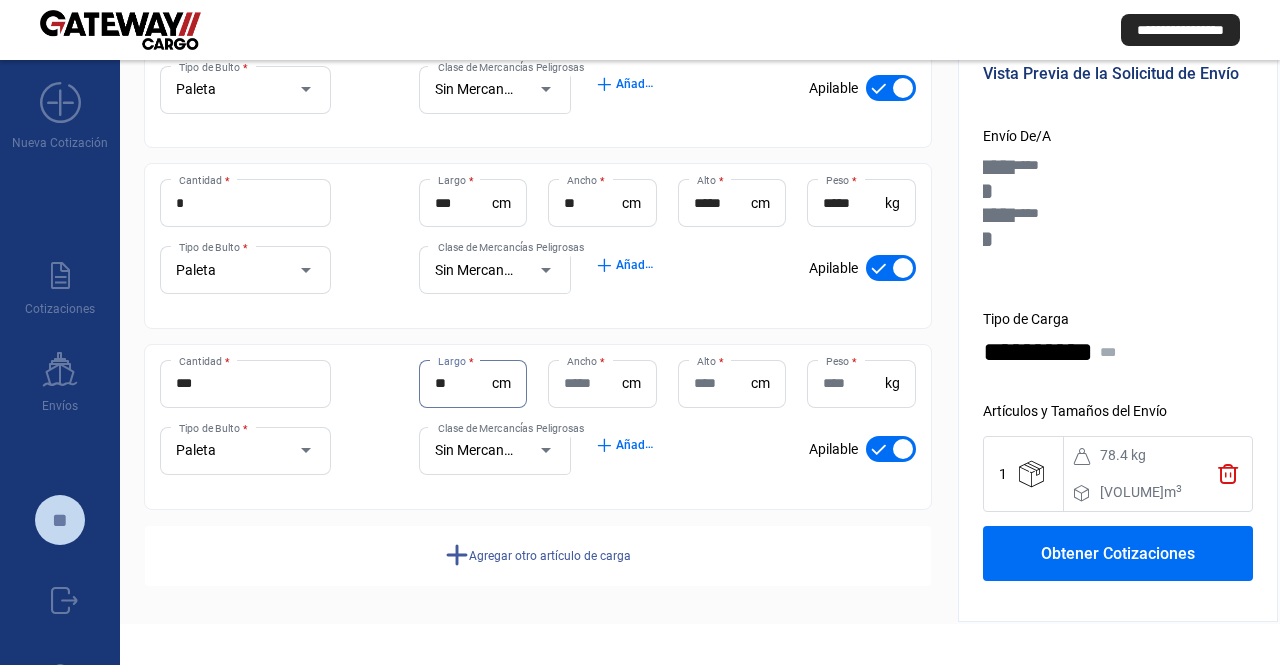 type on "**" 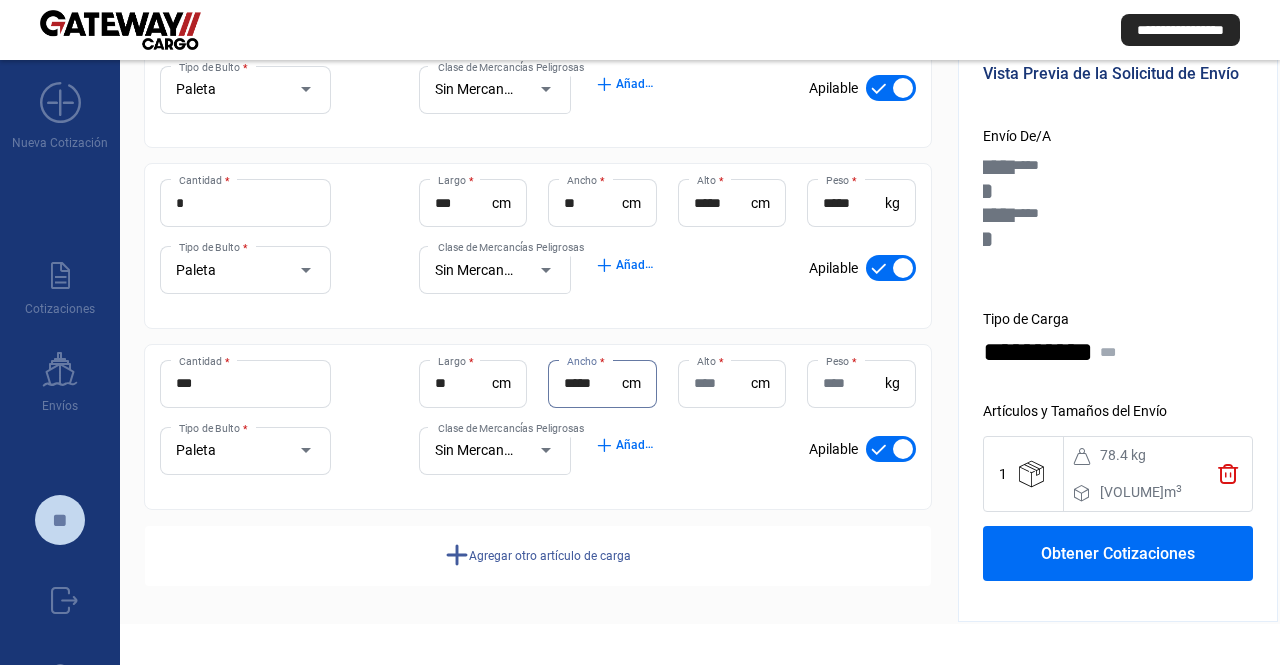 type on "*****" 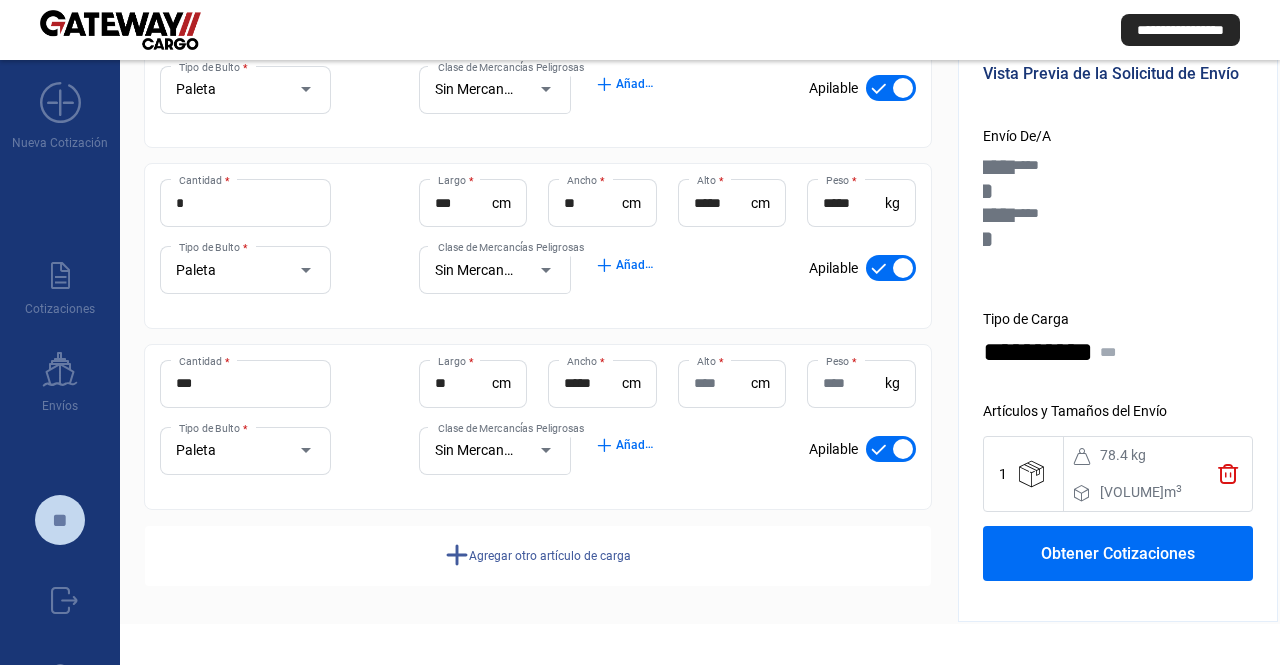 click on "***  Cantidad *" 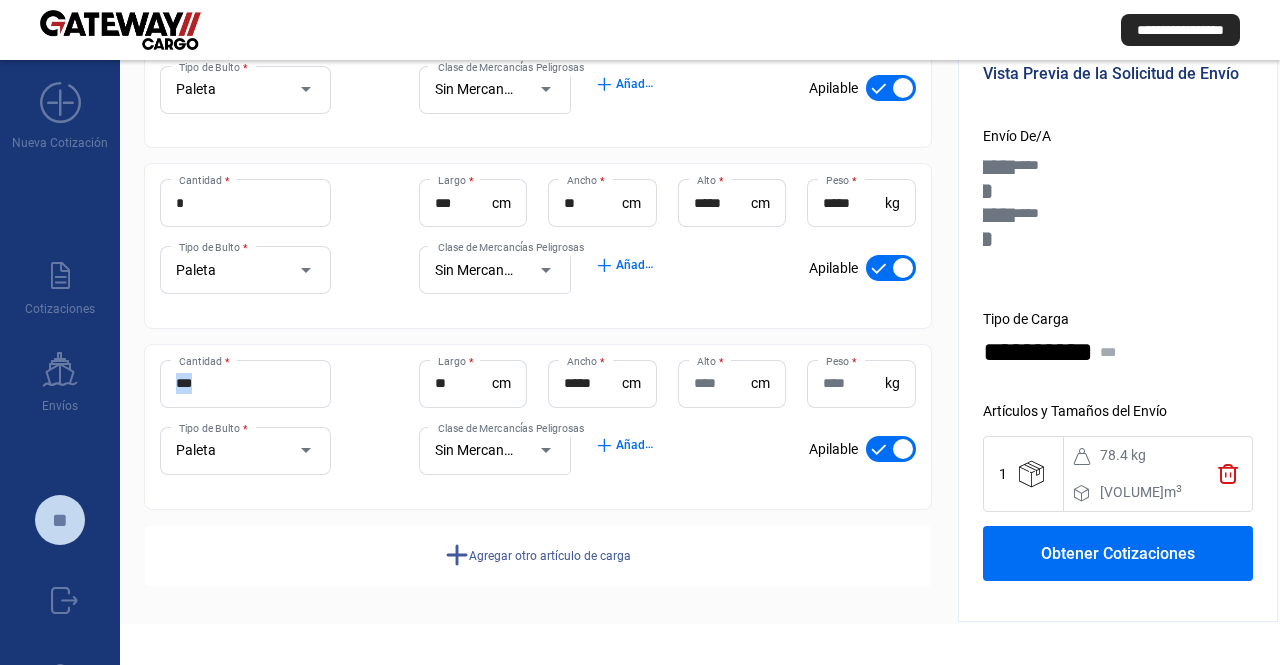 click on "***  Cantidad *" 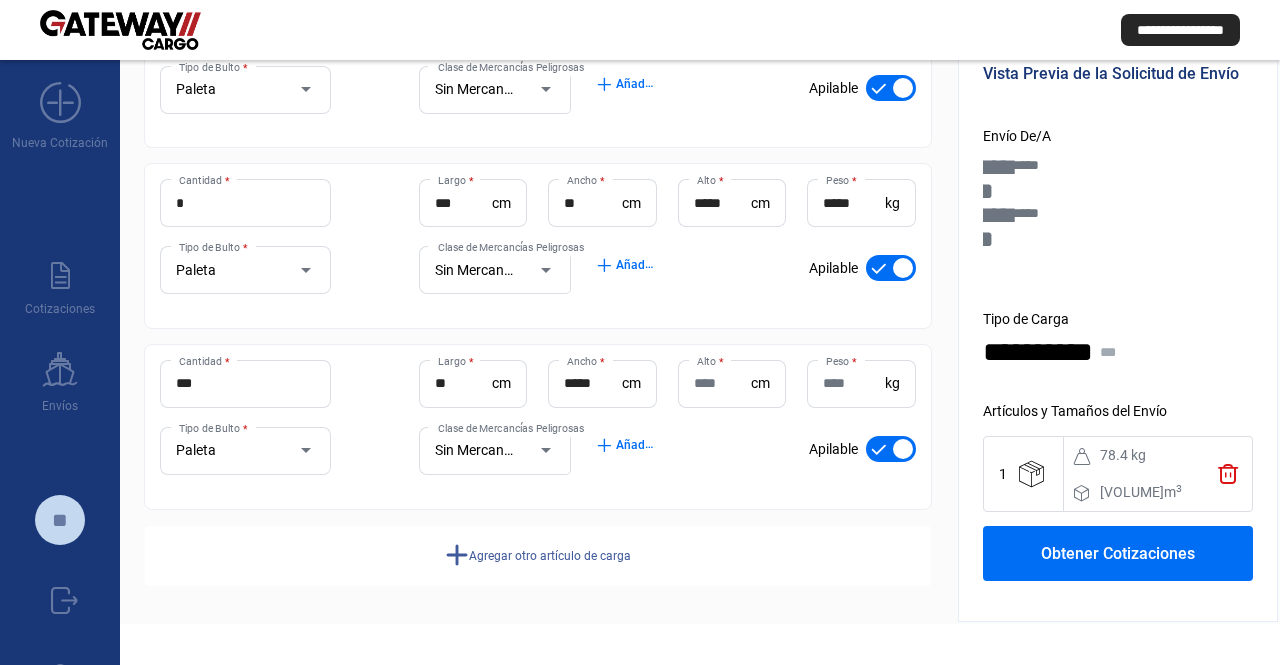 click on "***  Cantidad *" 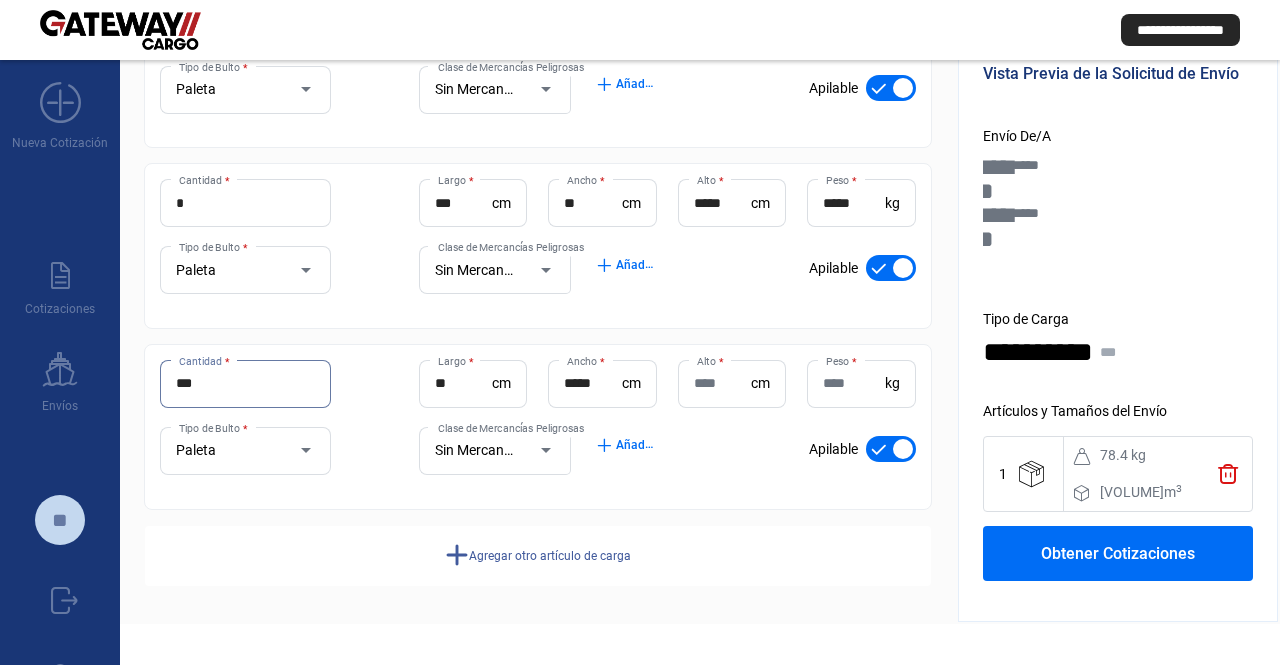 click on "***" at bounding box center [245, 383] 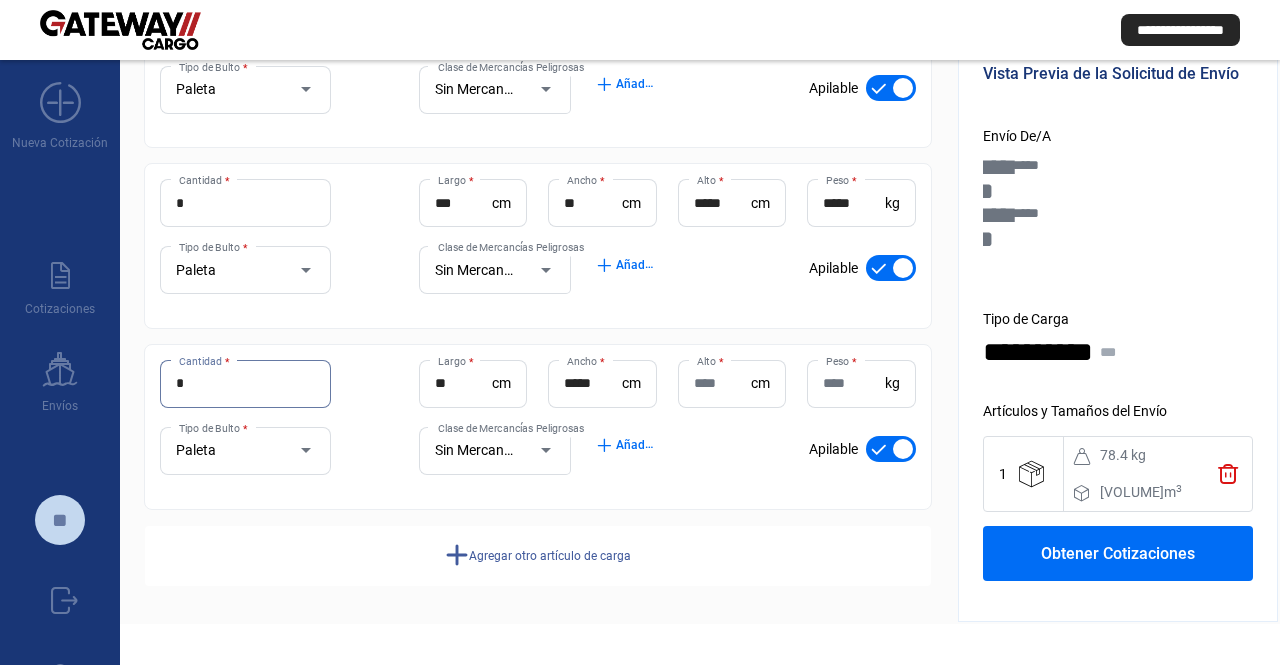 type on "*" 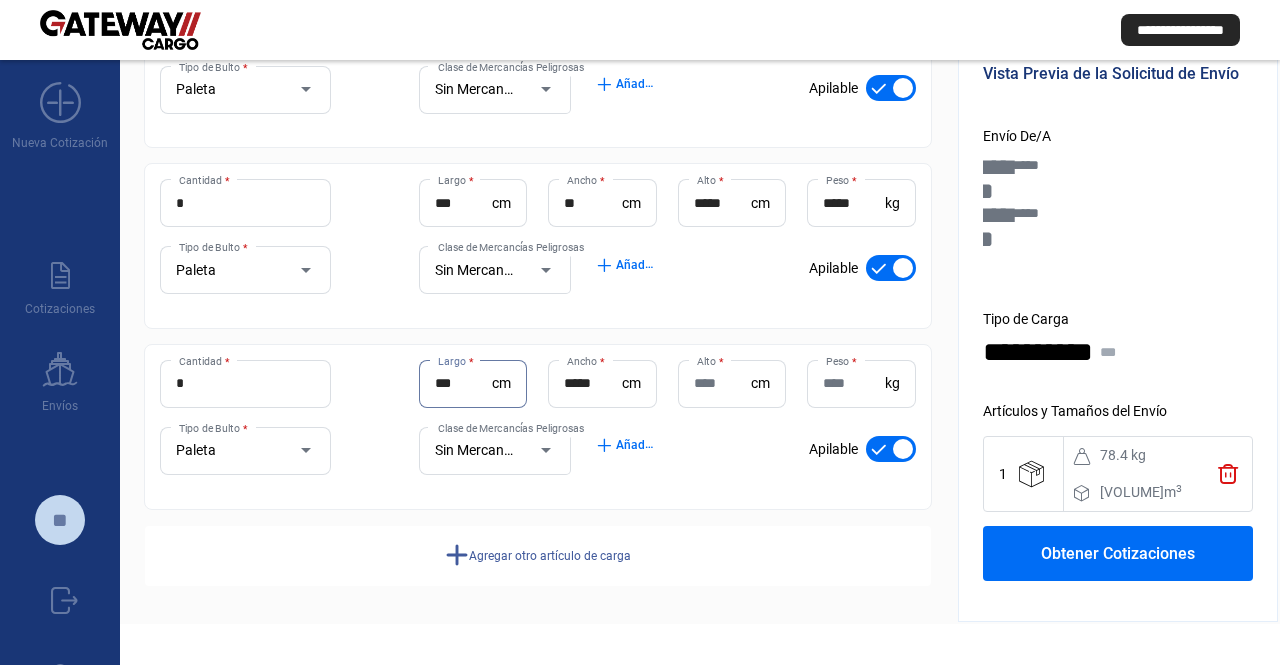 type on "***" 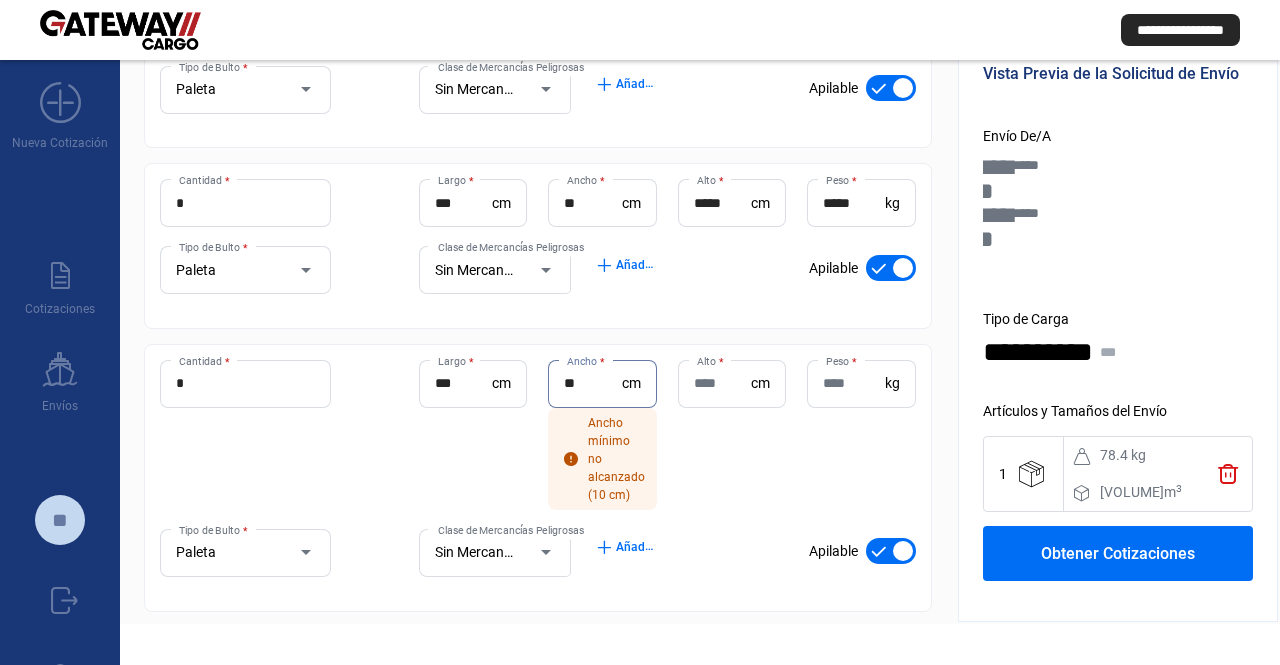 type on "**" 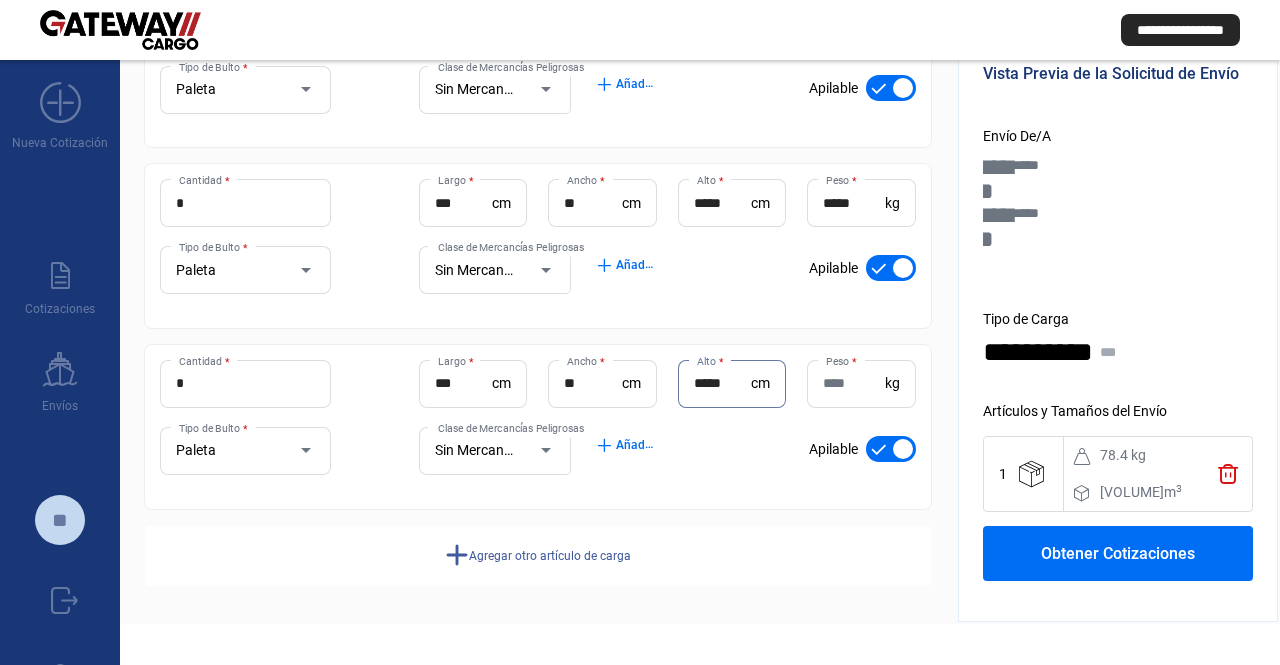 type on "*****" 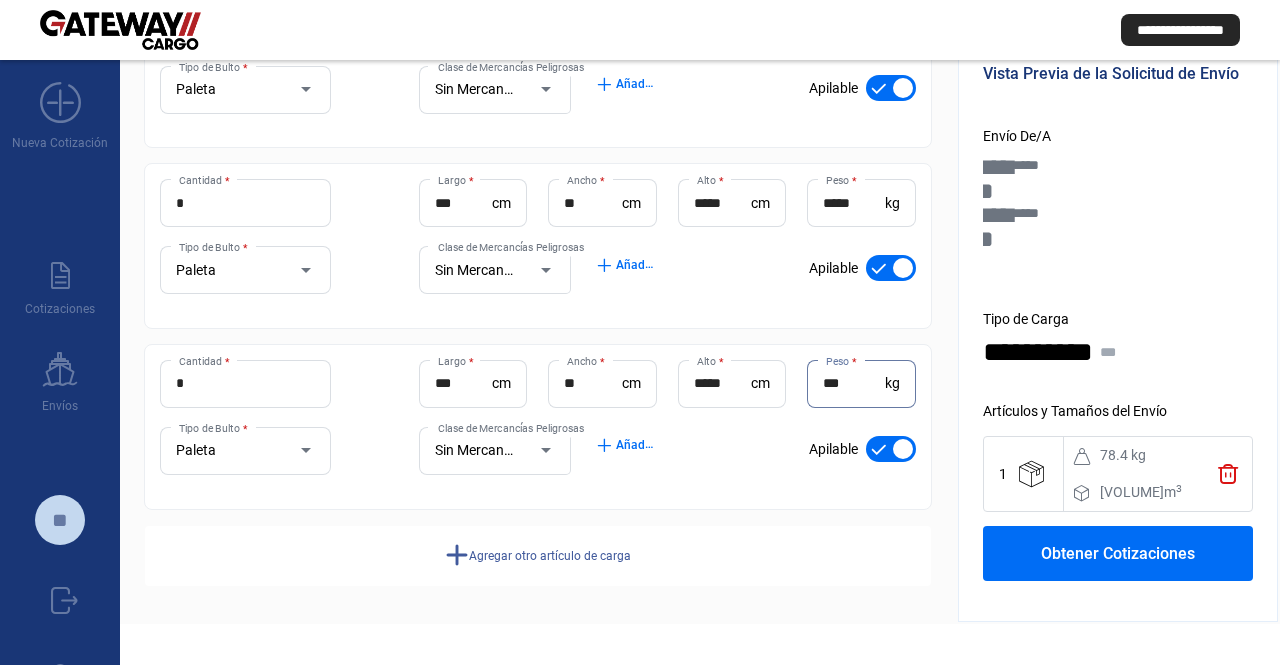 type on "***" 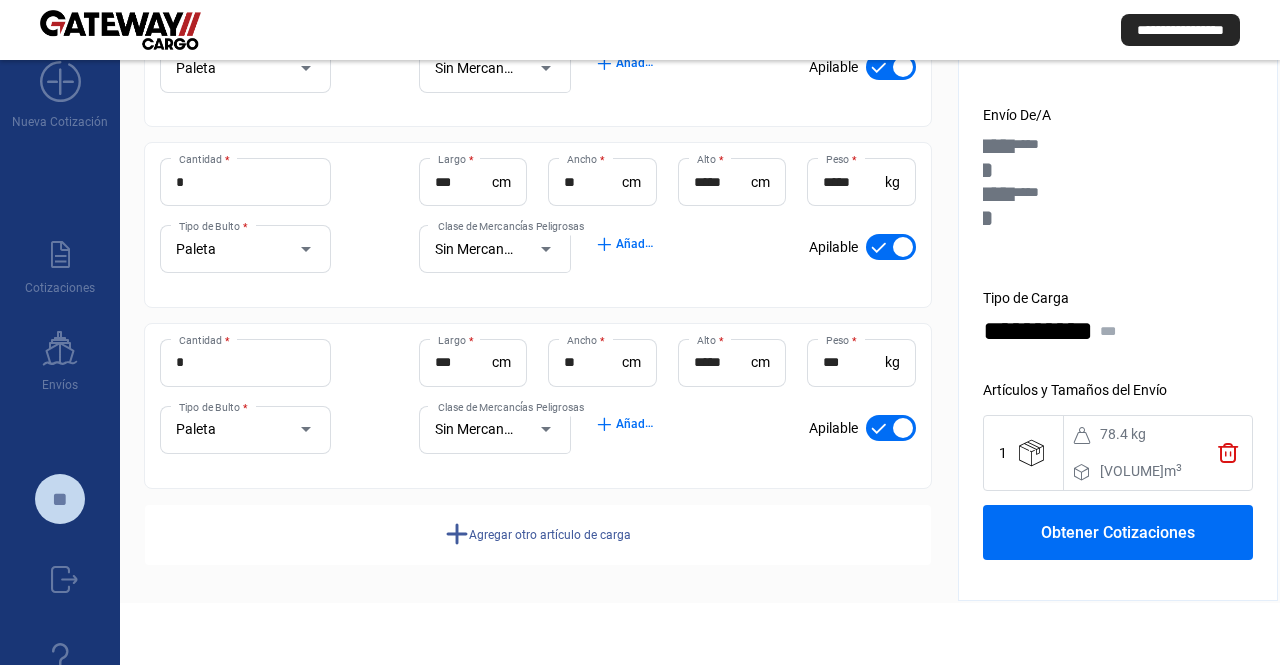 drag, startPoint x: 492, startPoint y: 435, endPoint x: 506, endPoint y: 491, distance: 57.72348 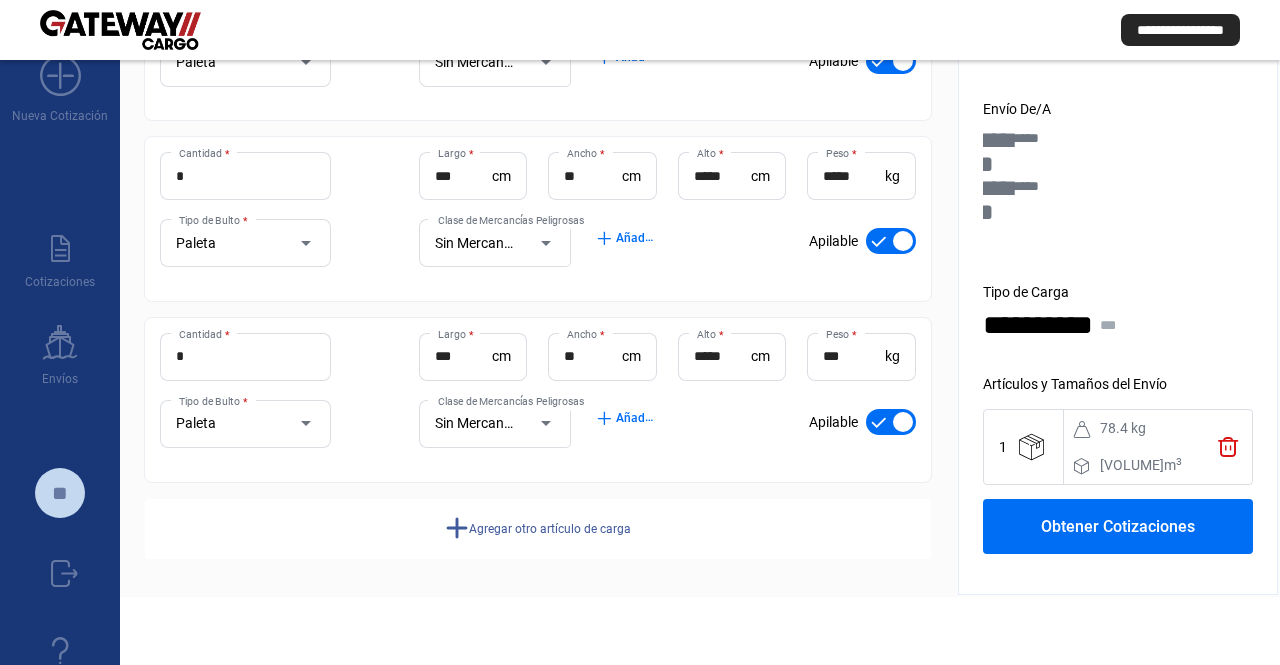 click on "Agregar otro artículo de carga" 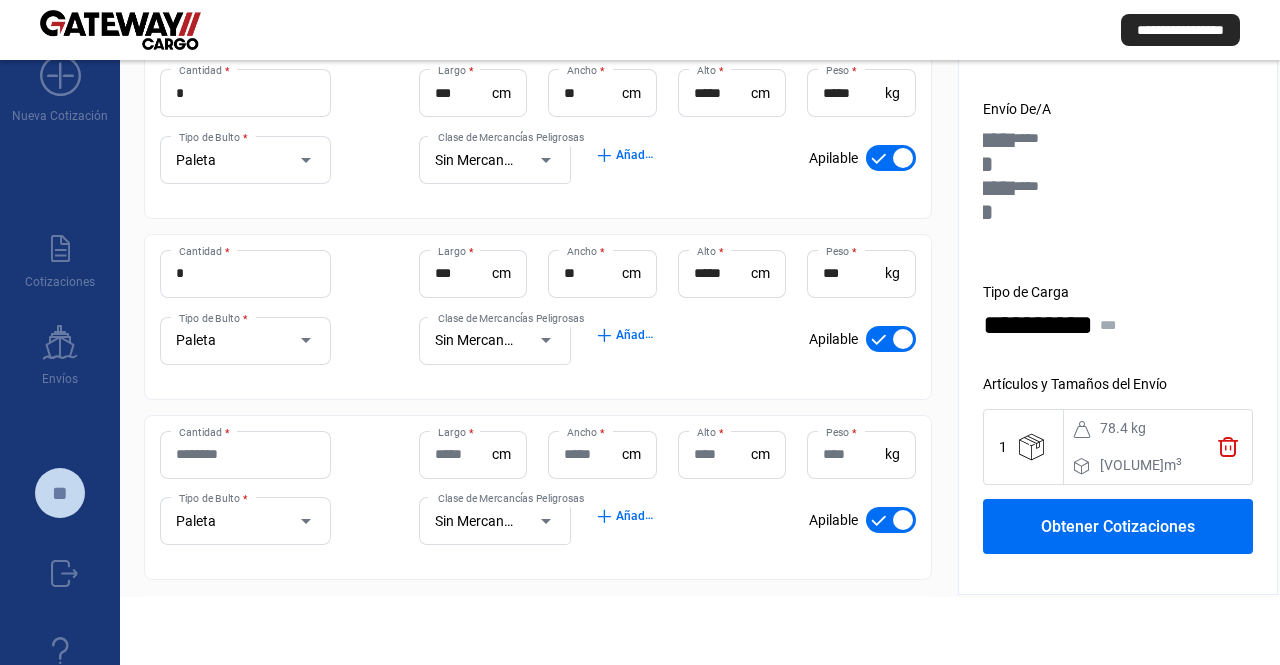 drag, startPoint x: 390, startPoint y: 405, endPoint x: 248, endPoint y: 472, distance: 157.01274 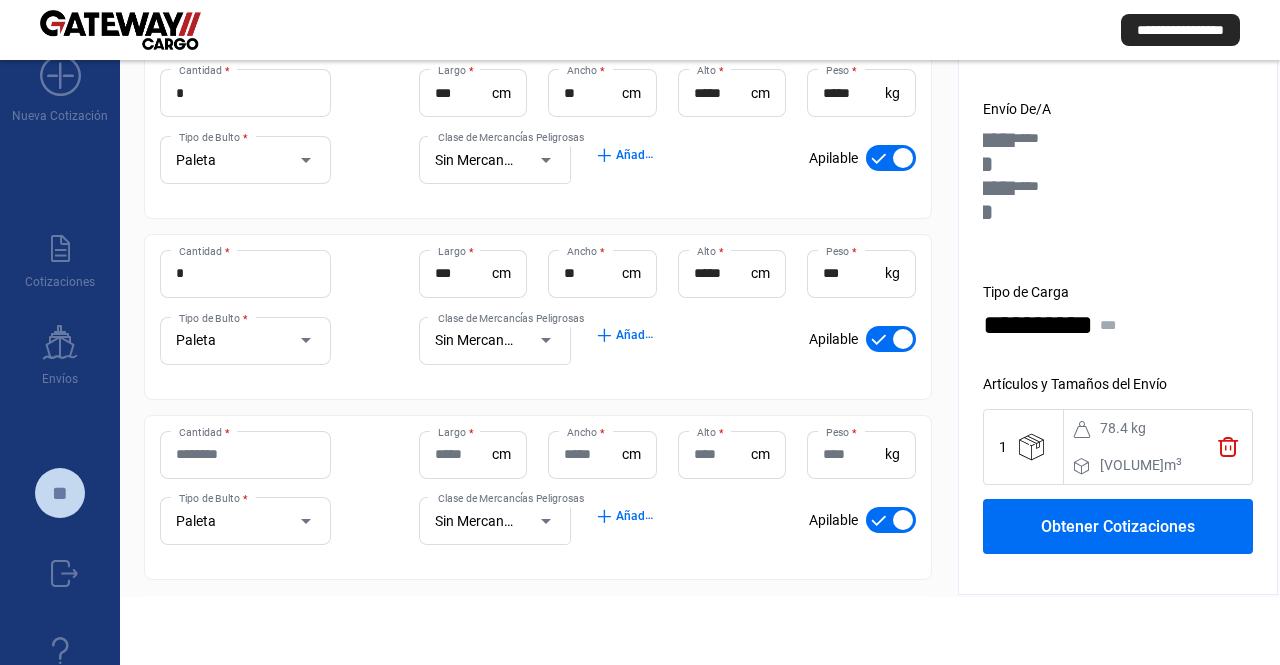 scroll, scrollTop: 456, scrollLeft: 0, axis: vertical 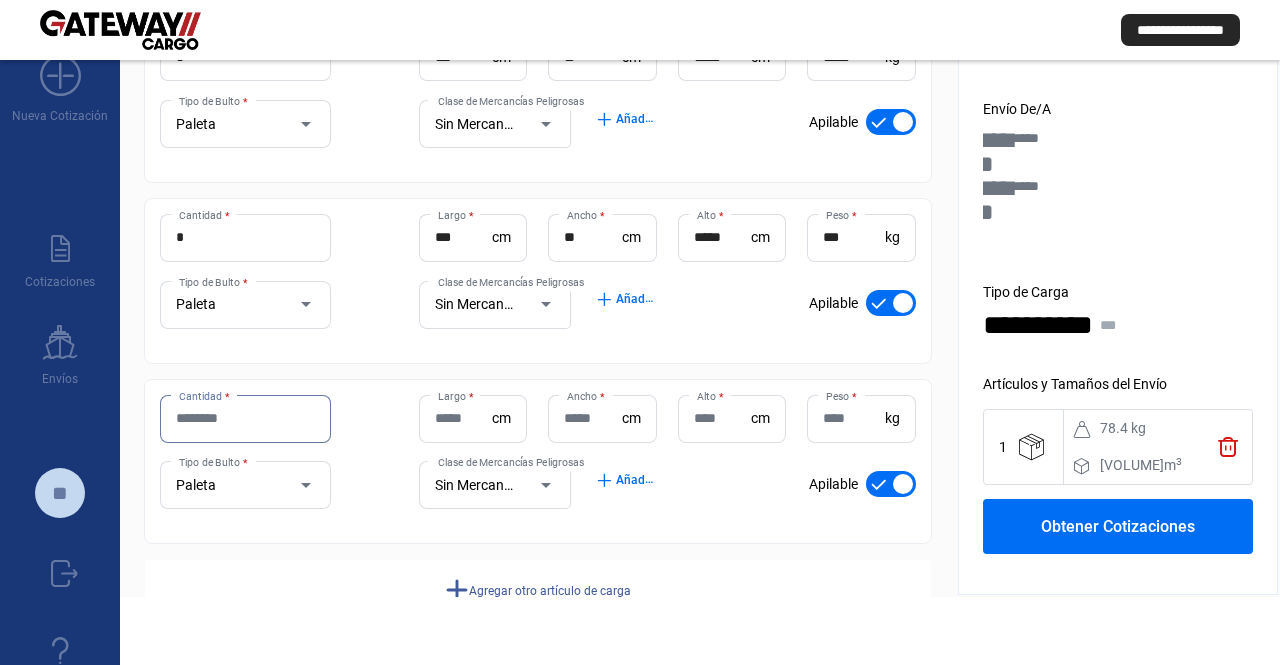 click on "Cantidad *" at bounding box center (245, 418) 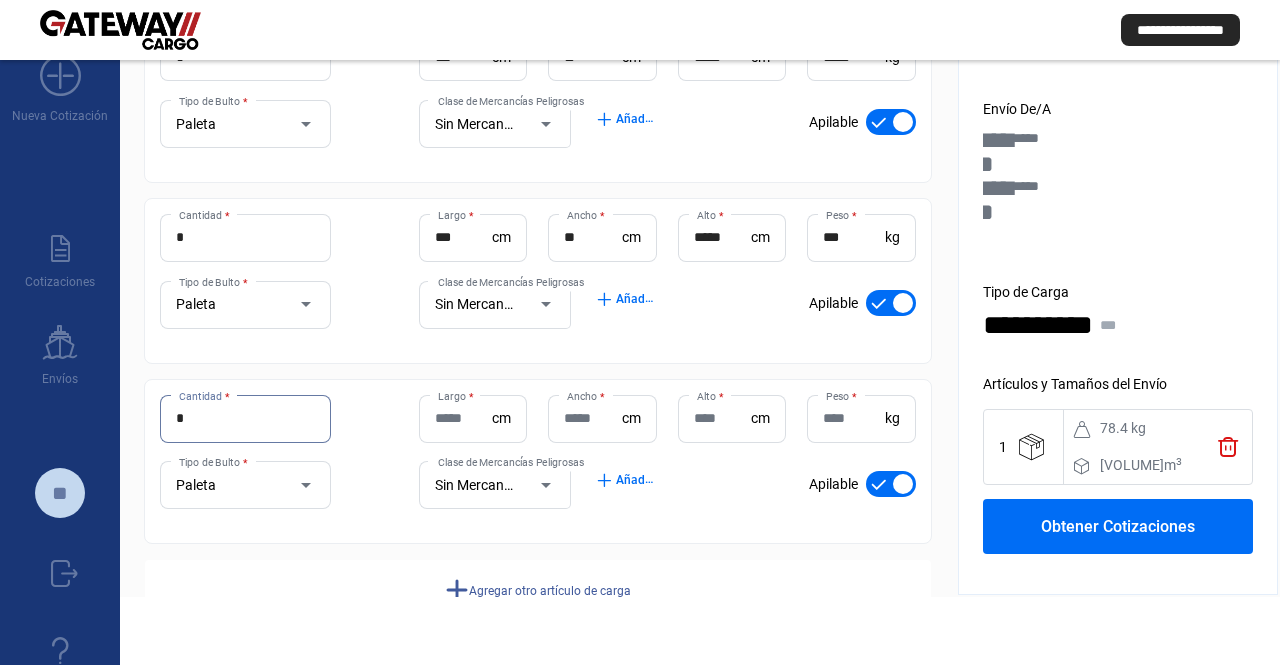 type on "*" 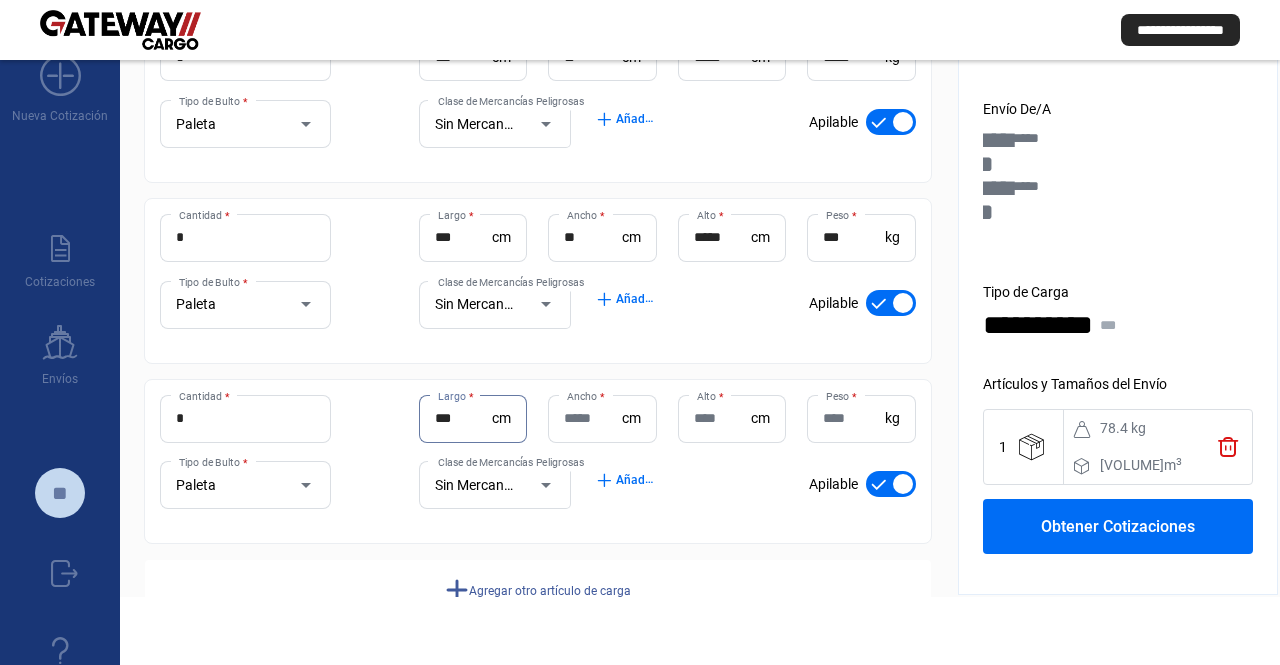 type on "***" 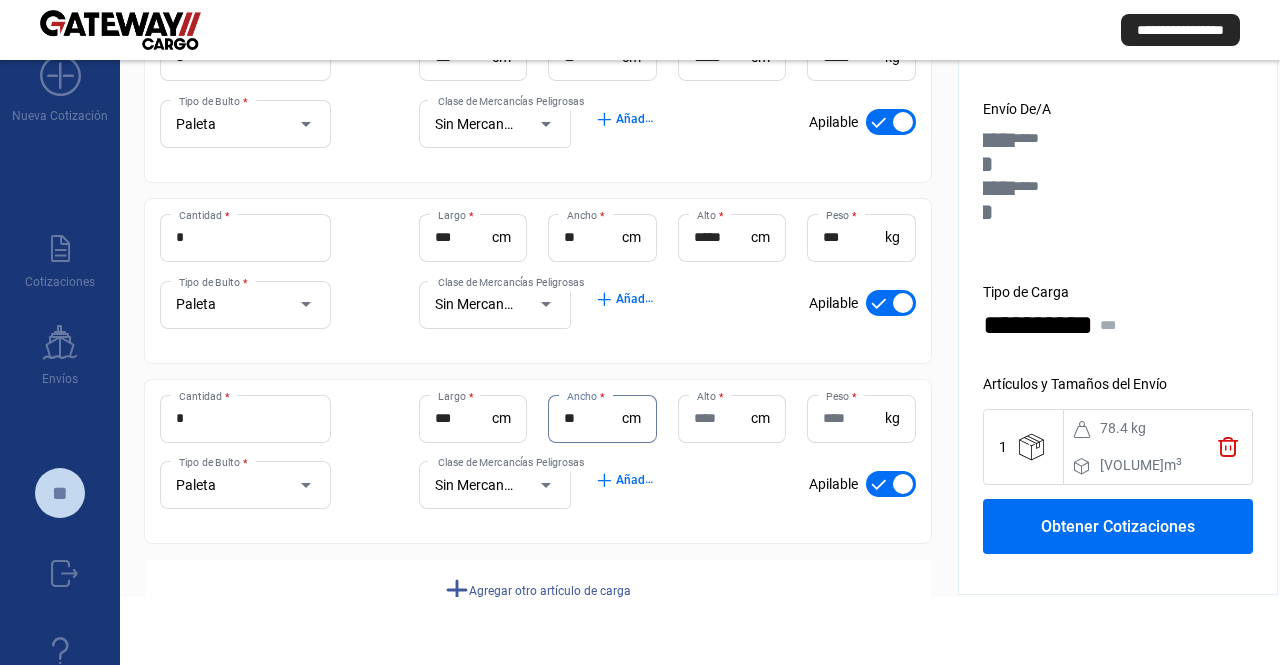 type on "**" 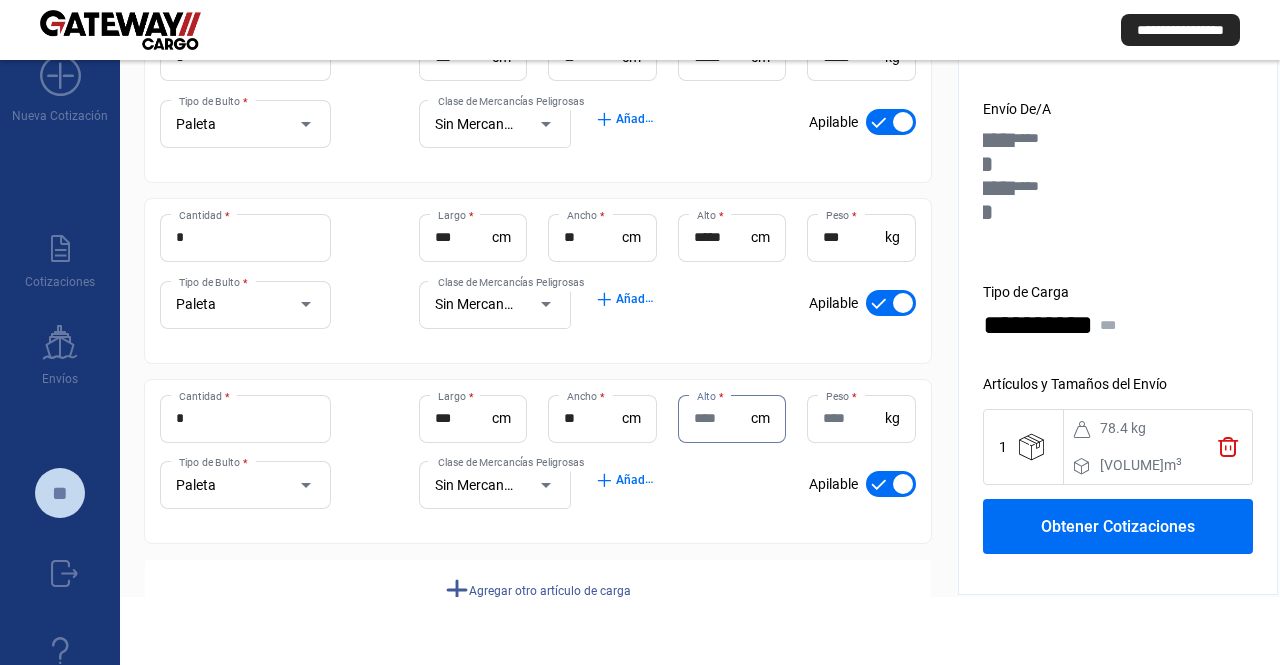 type on "*" 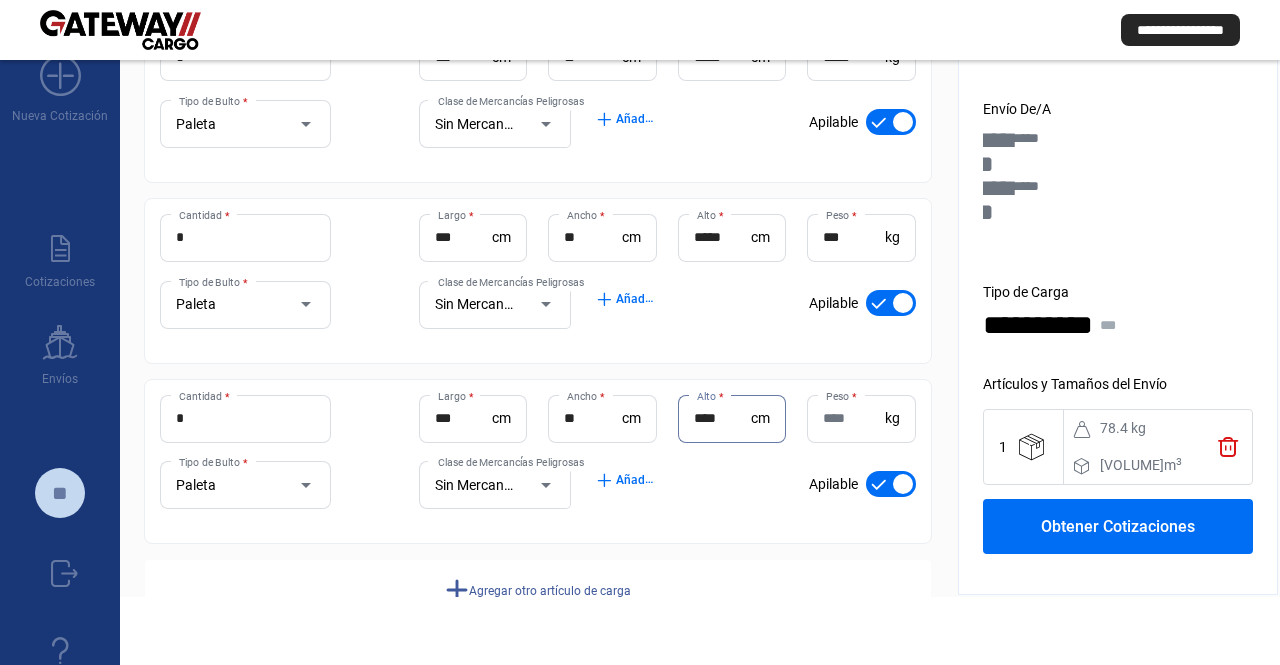 type on "****" 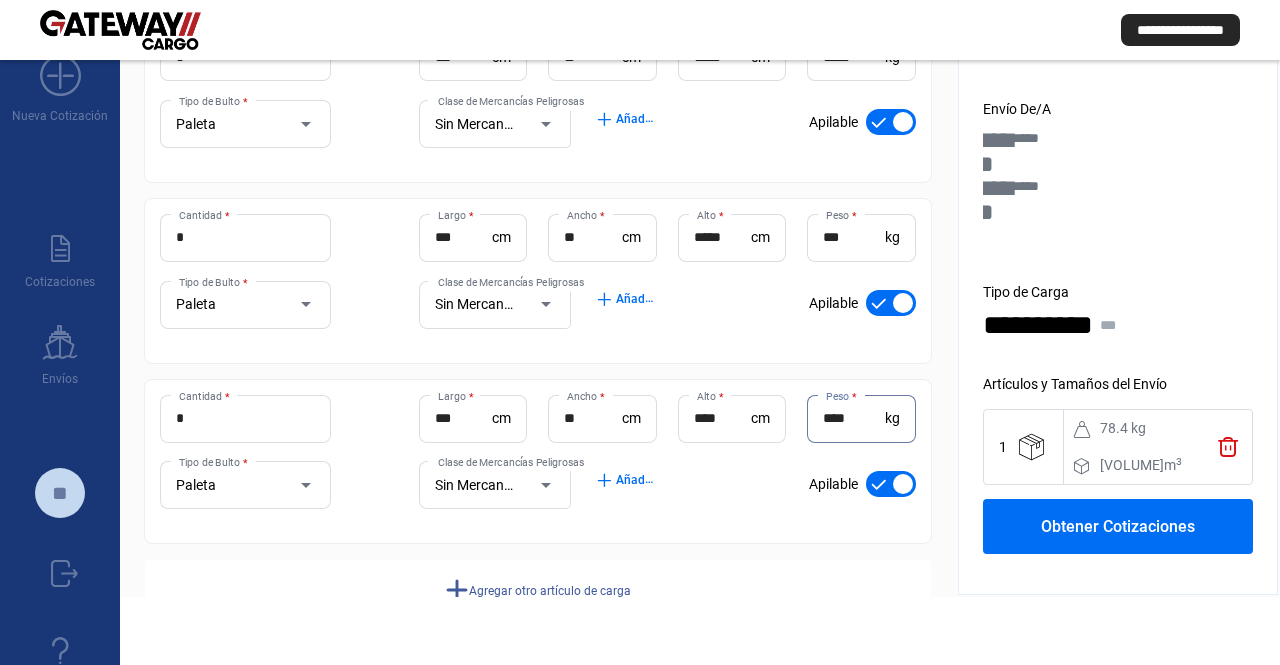 type on "****" 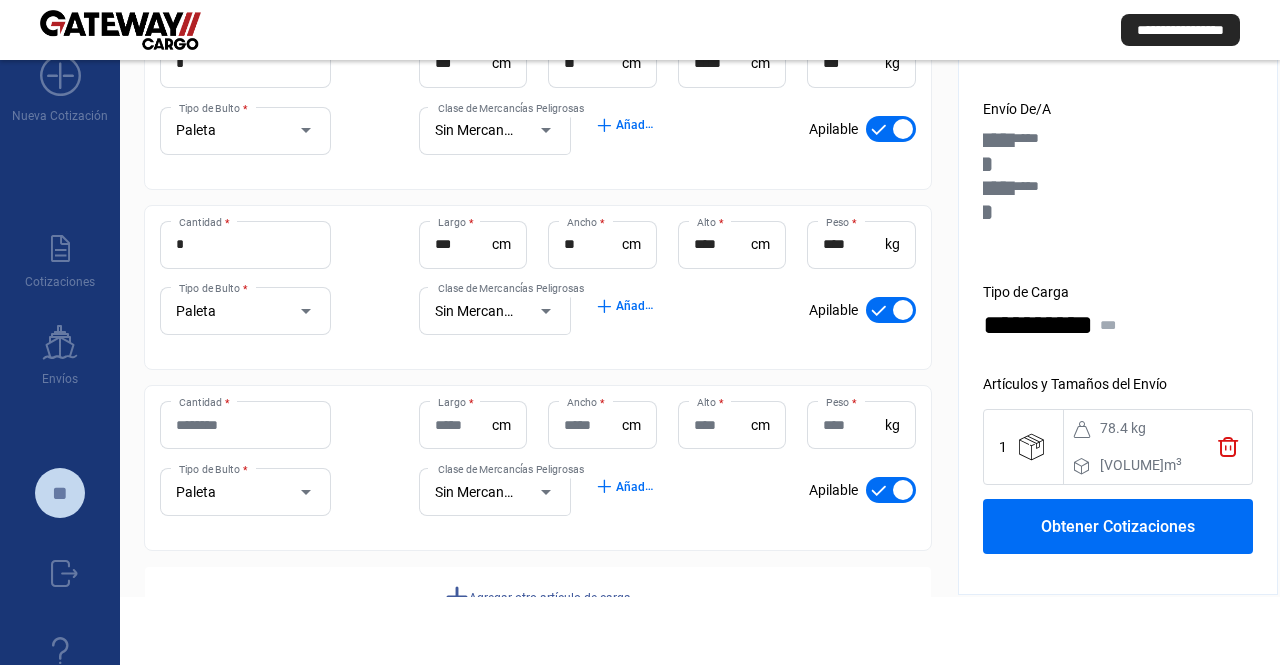 drag, startPoint x: 447, startPoint y: 297, endPoint x: 422, endPoint y: 391, distance: 97.26767 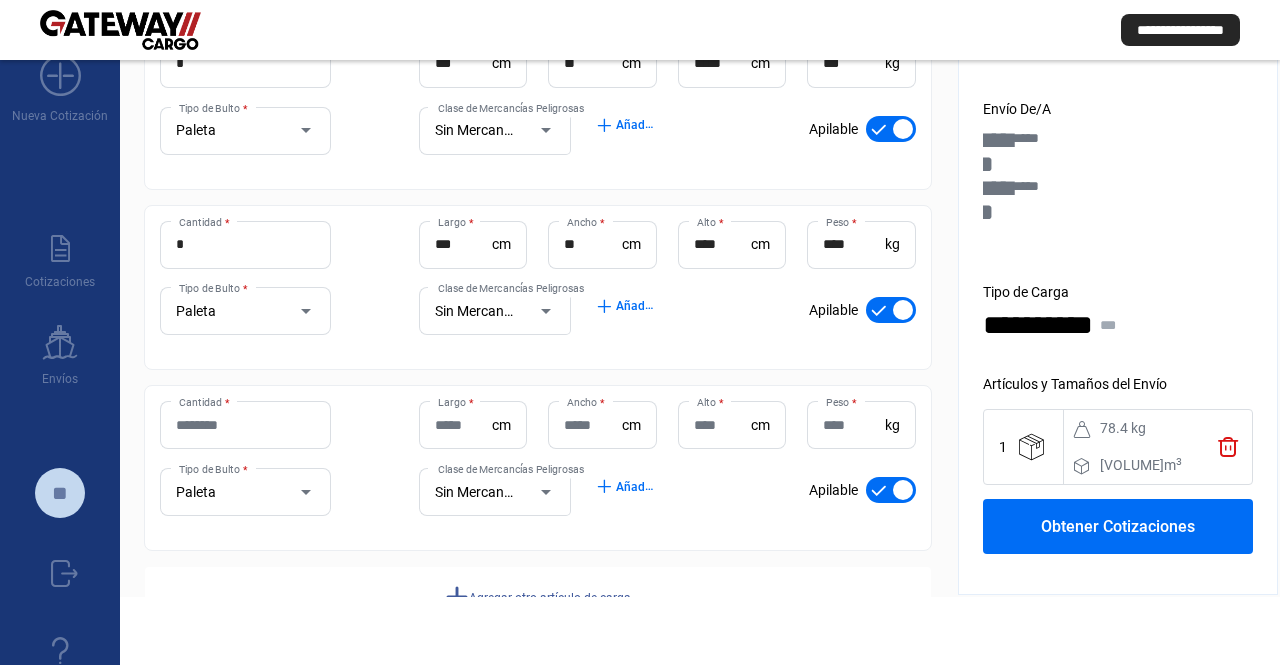 scroll, scrollTop: 686, scrollLeft: 0, axis: vertical 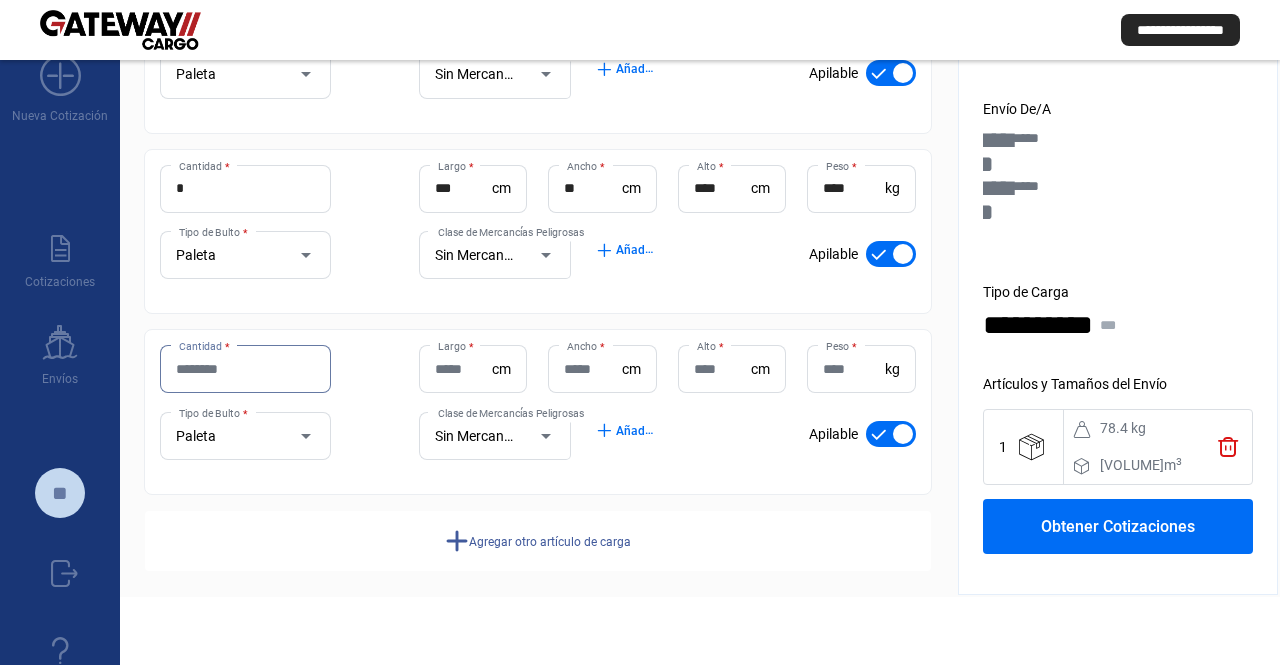 click on "Cantidad *" at bounding box center [245, 369] 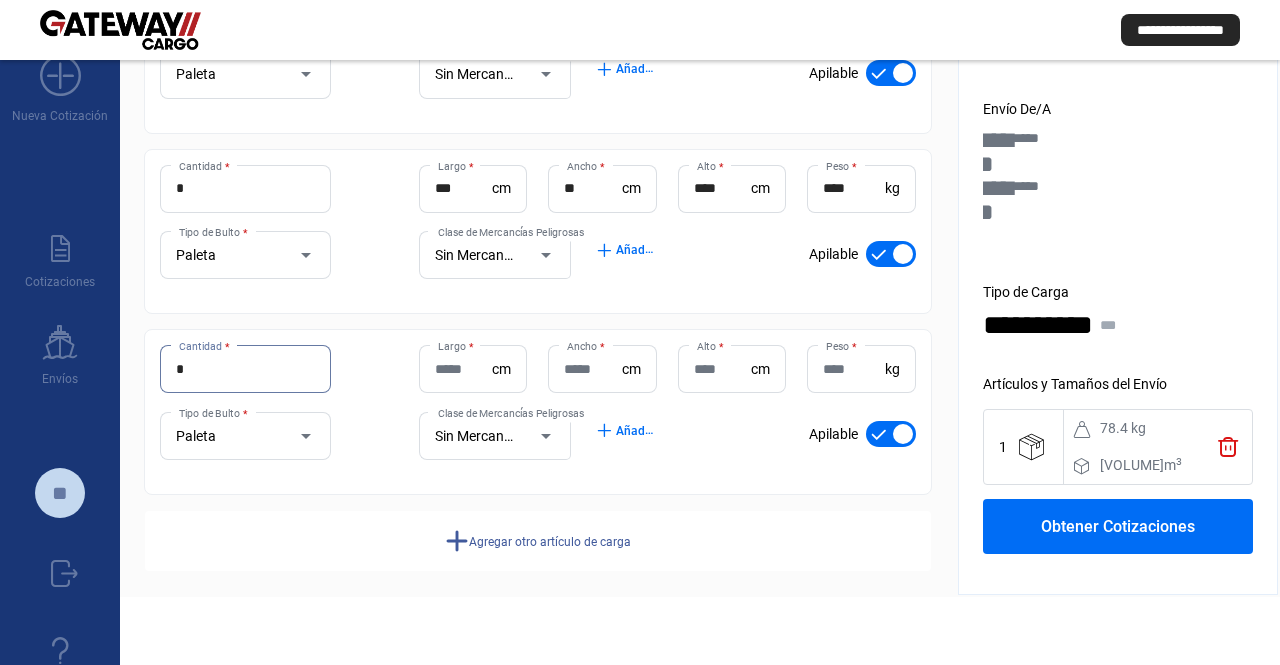 type on "*" 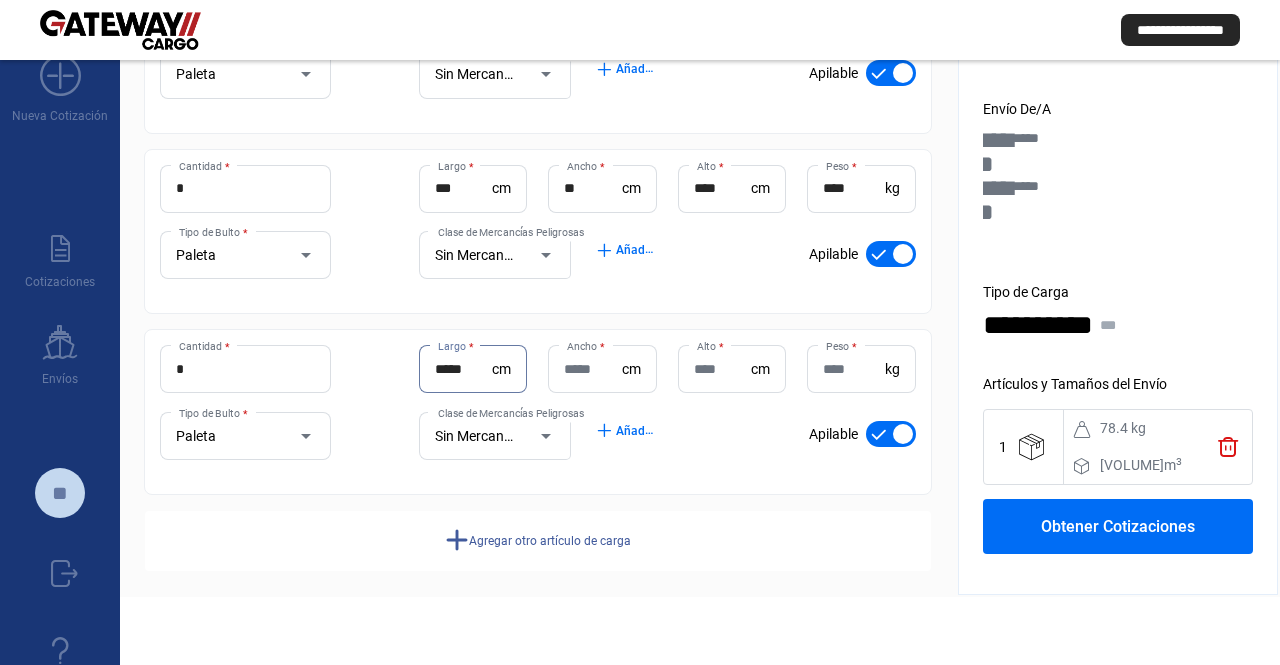 type on "*****" 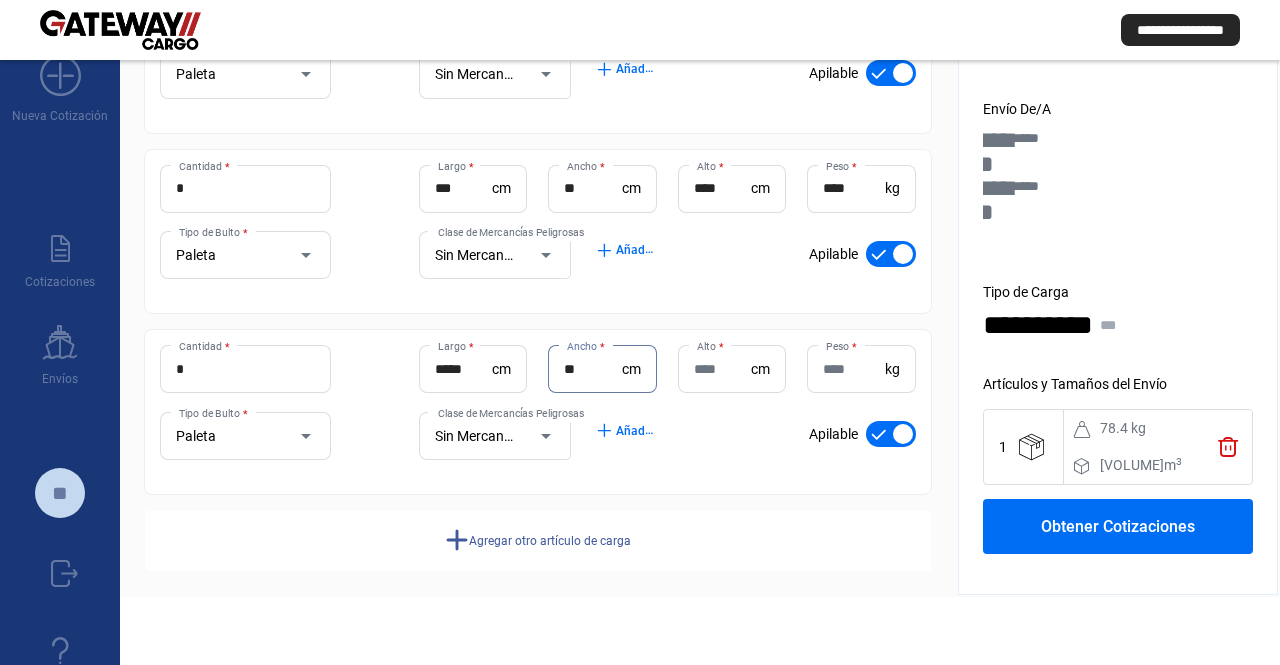 type on "**" 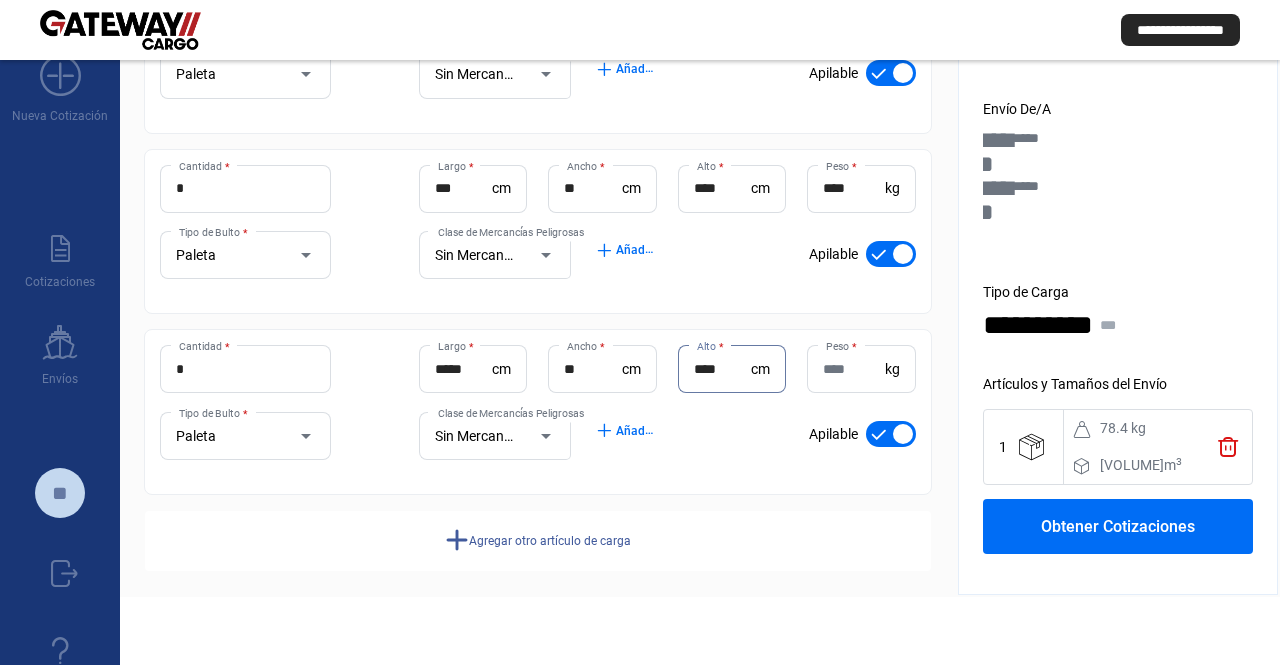 type on "****" 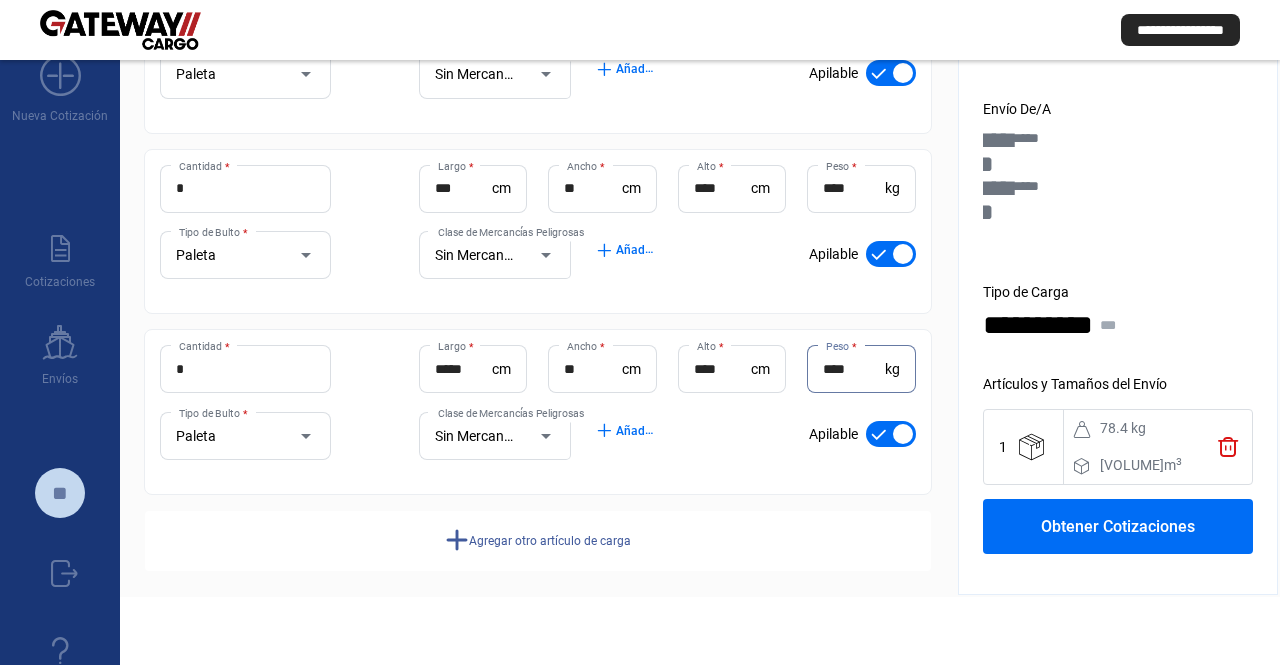 type on "****" 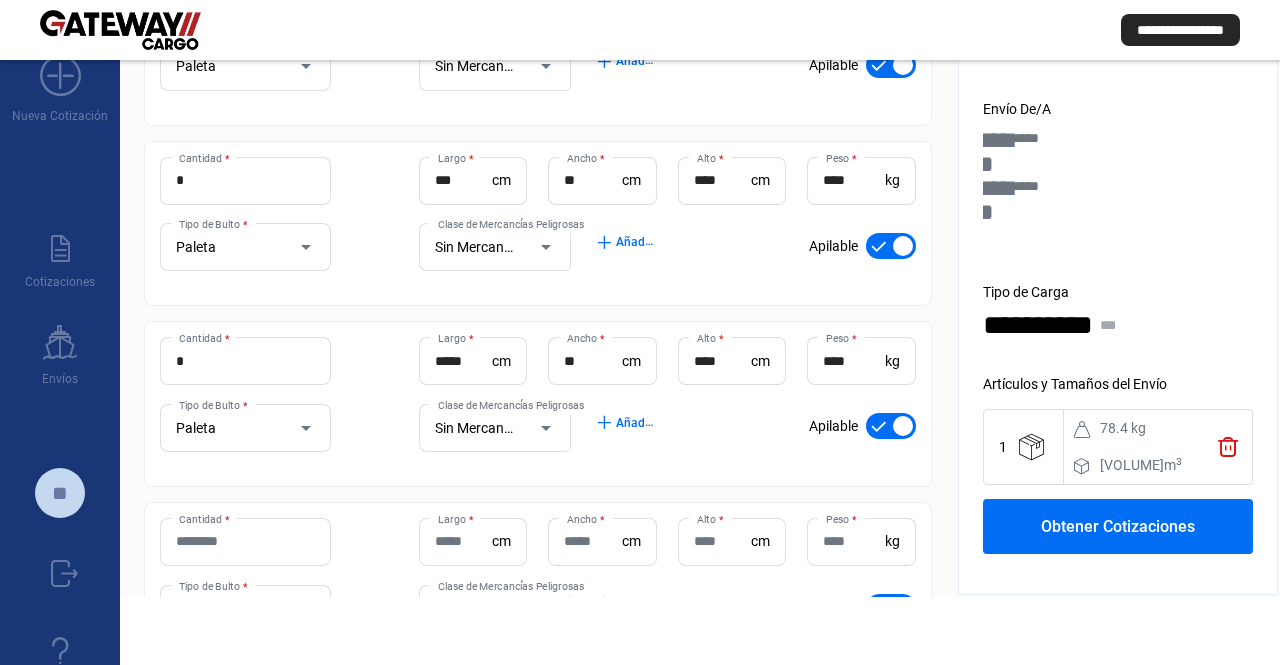 drag, startPoint x: 404, startPoint y: 422, endPoint x: 335, endPoint y: 491, distance: 97.580734 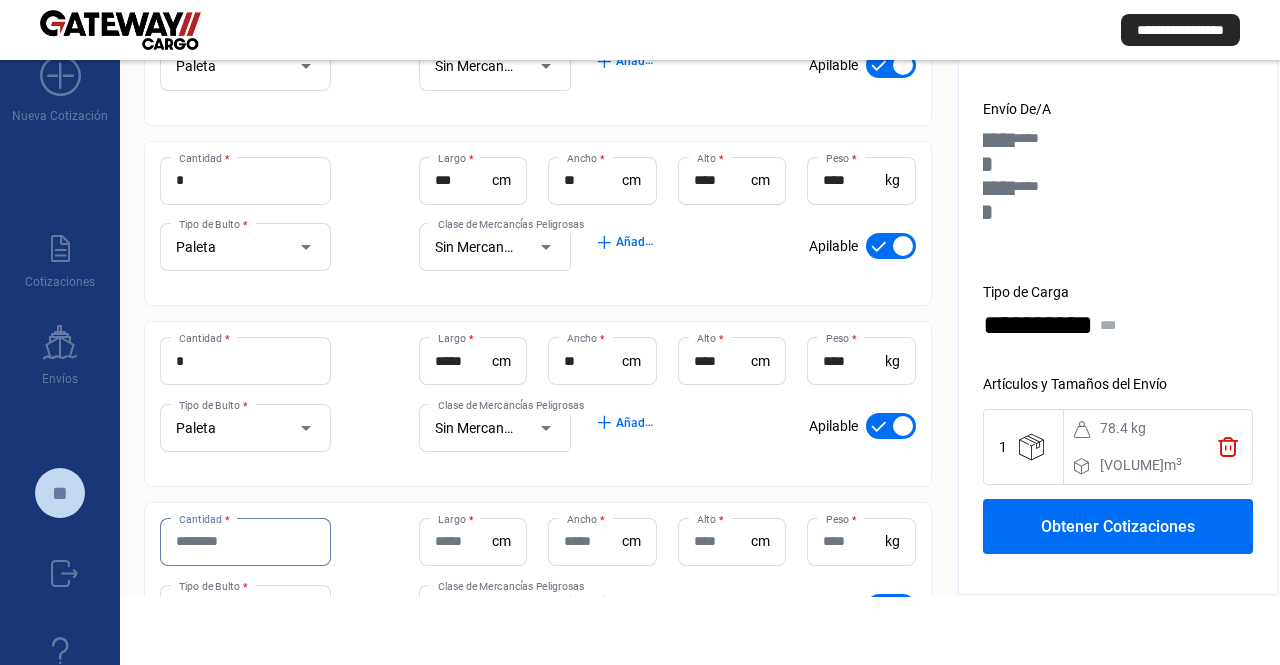 click on "Cantidad *" at bounding box center (245, 541) 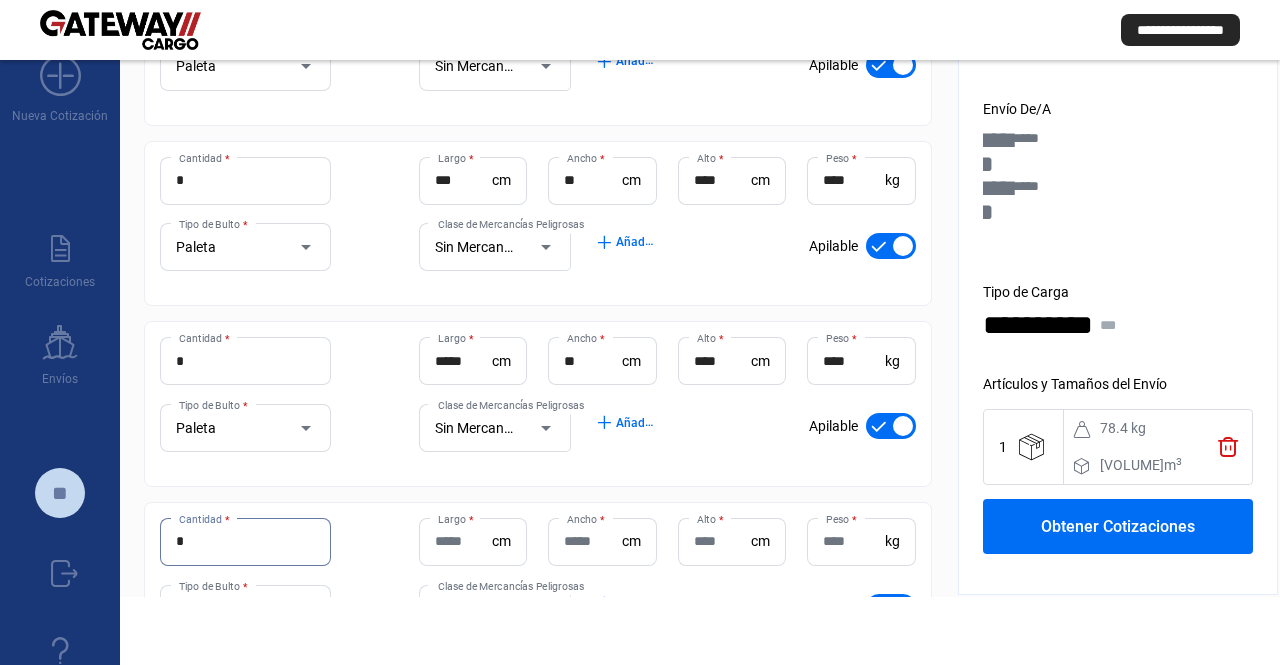 type on "*" 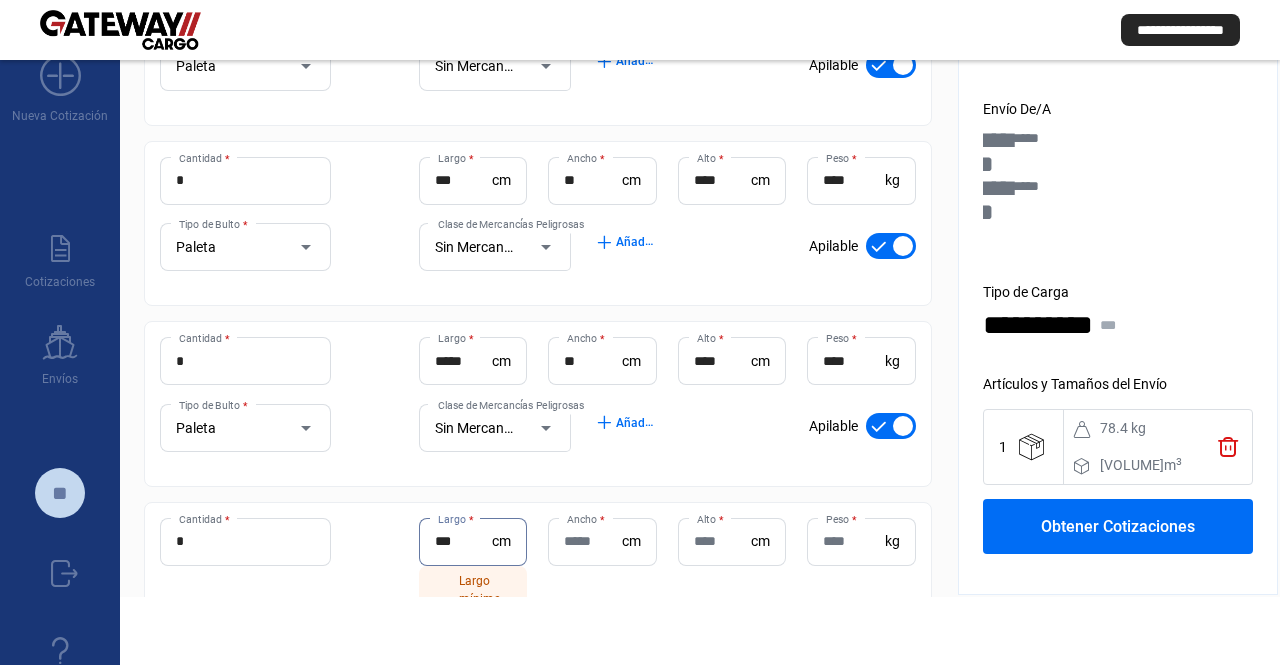 type on "***" 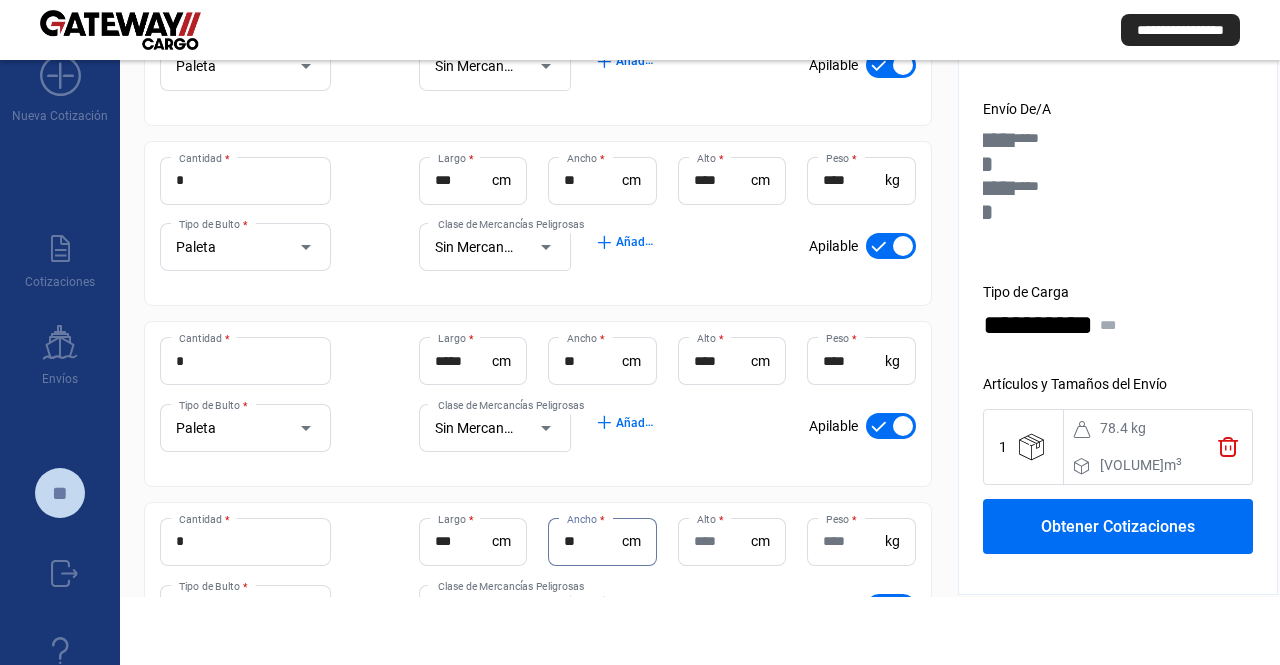 type on "**" 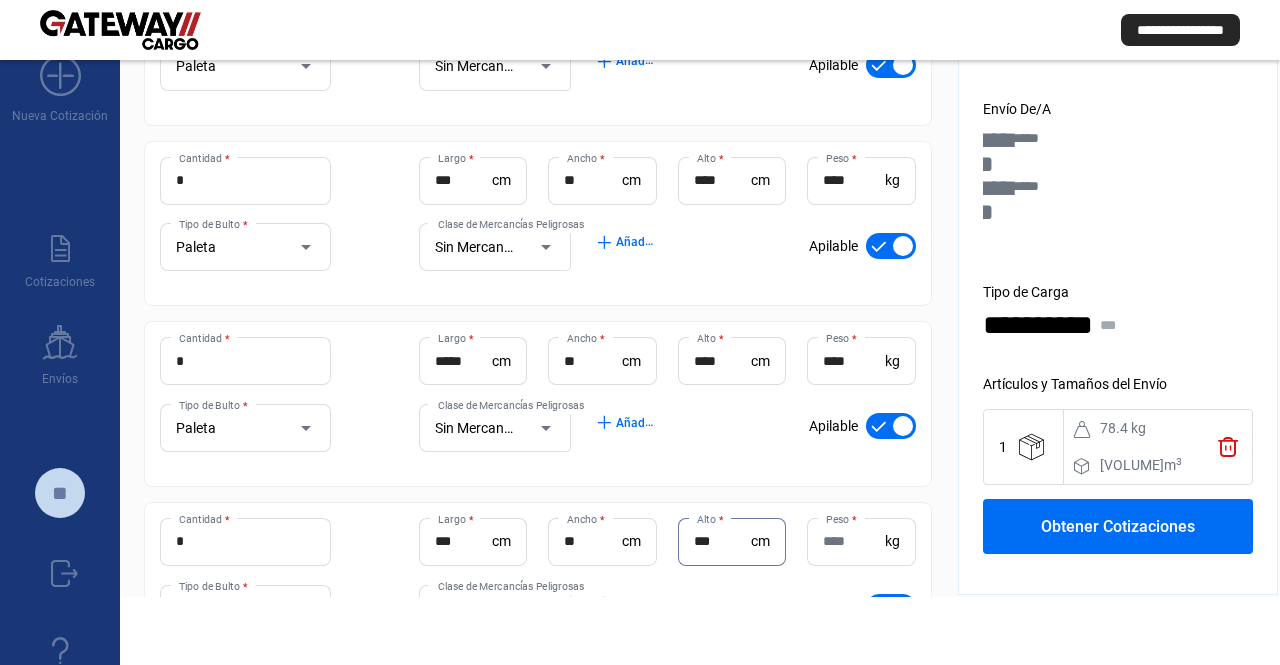 type on "***" 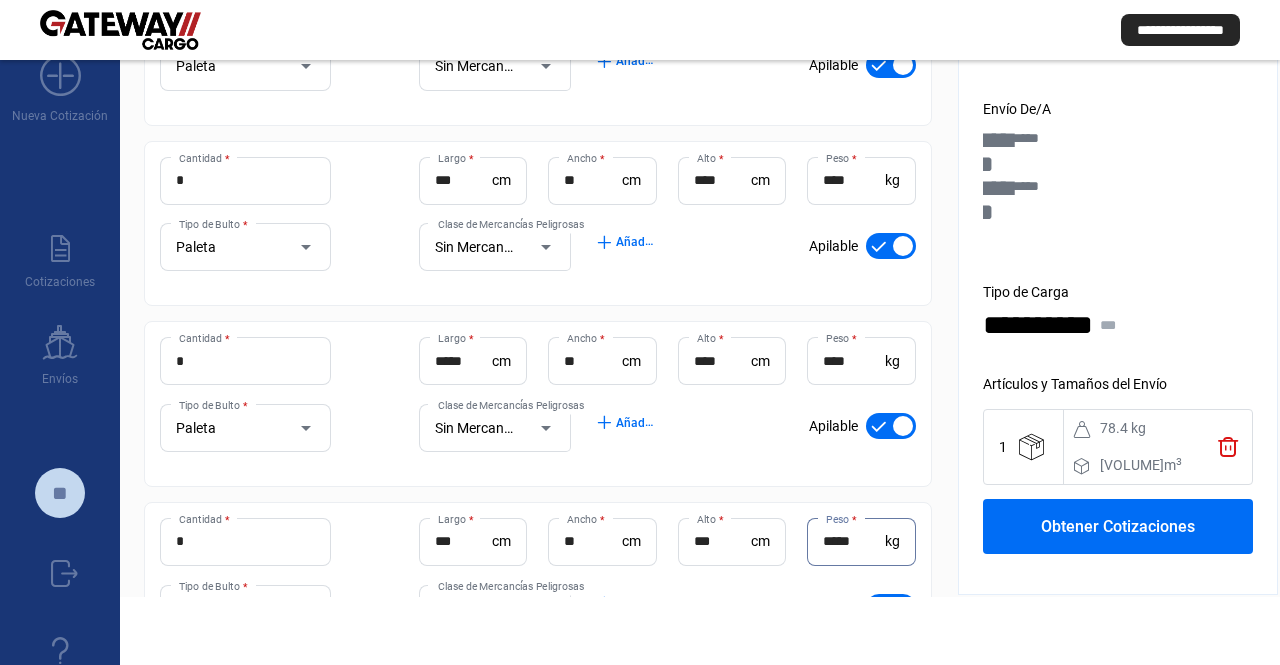 type on "*****" 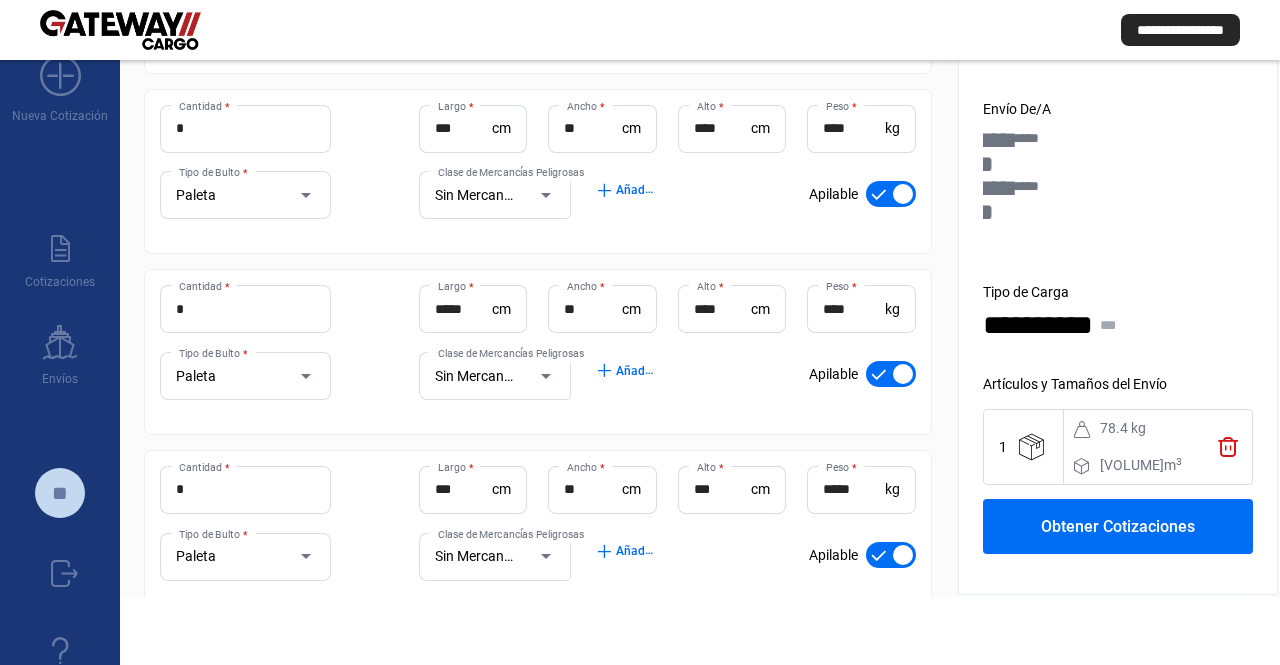 drag, startPoint x: 371, startPoint y: 497, endPoint x: 393, endPoint y: 600, distance: 105.32331 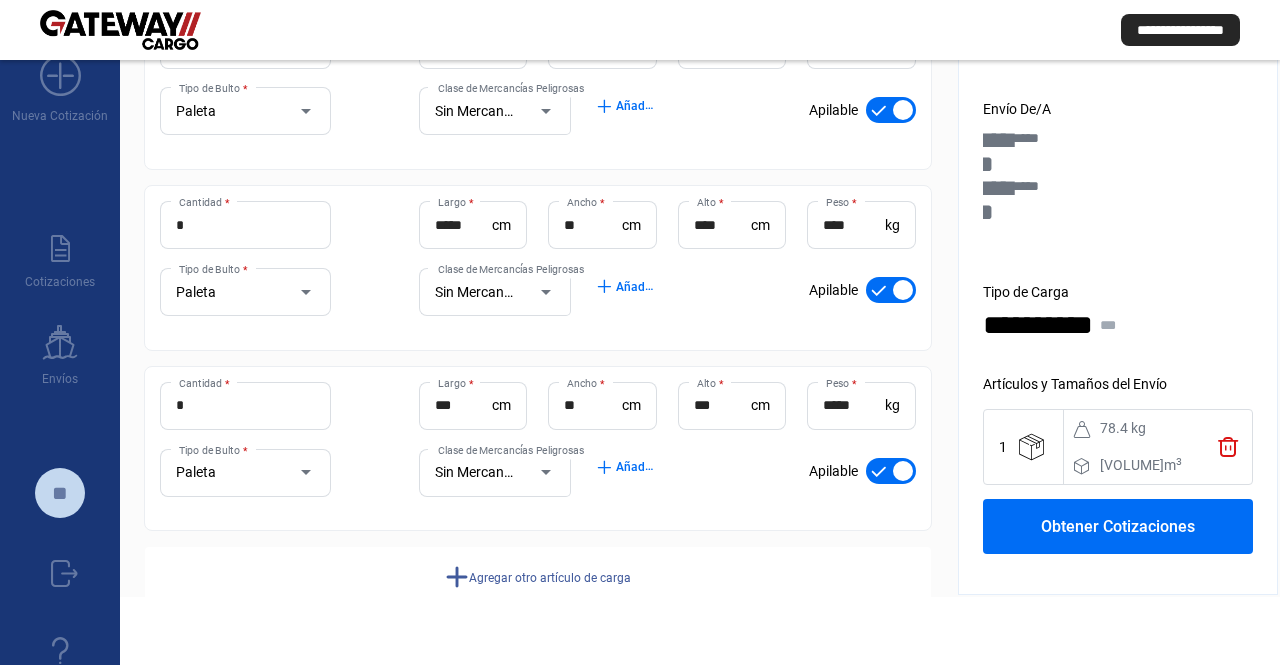 drag, startPoint x: 456, startPoint y: 521, endPoint x: 444, endPoint y: 584, distance: 64.132675 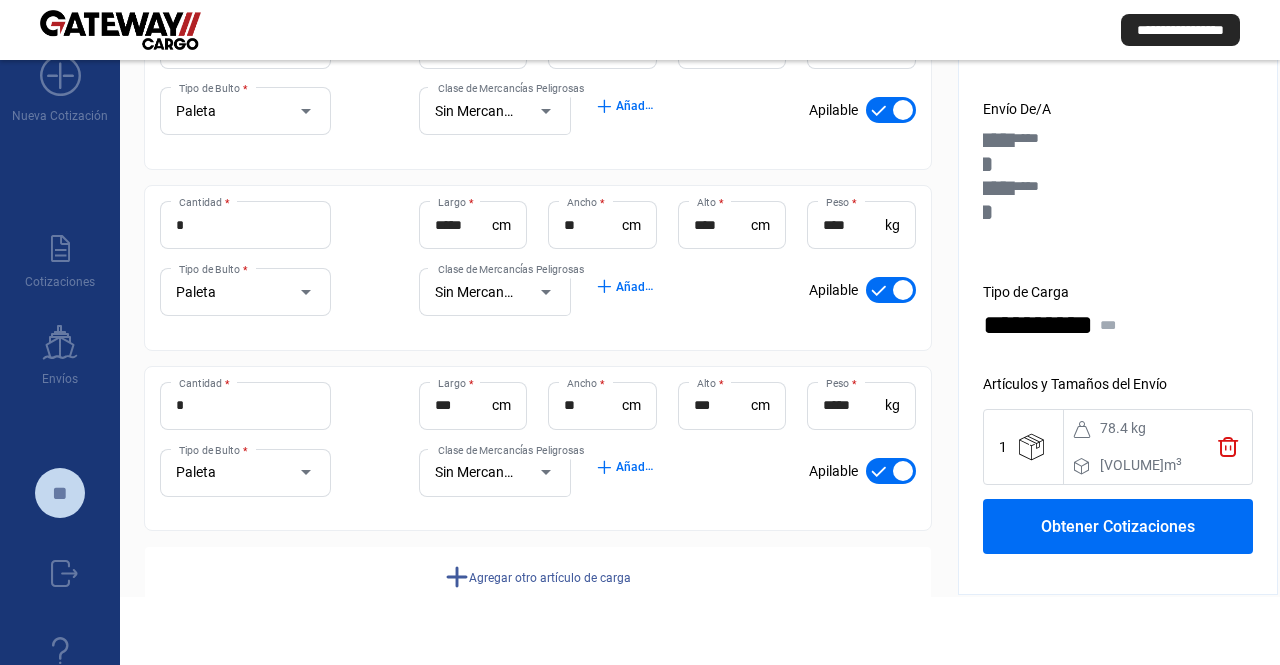 scroll, scrollTop: 858, scrollLeft: 0, axis: vertical 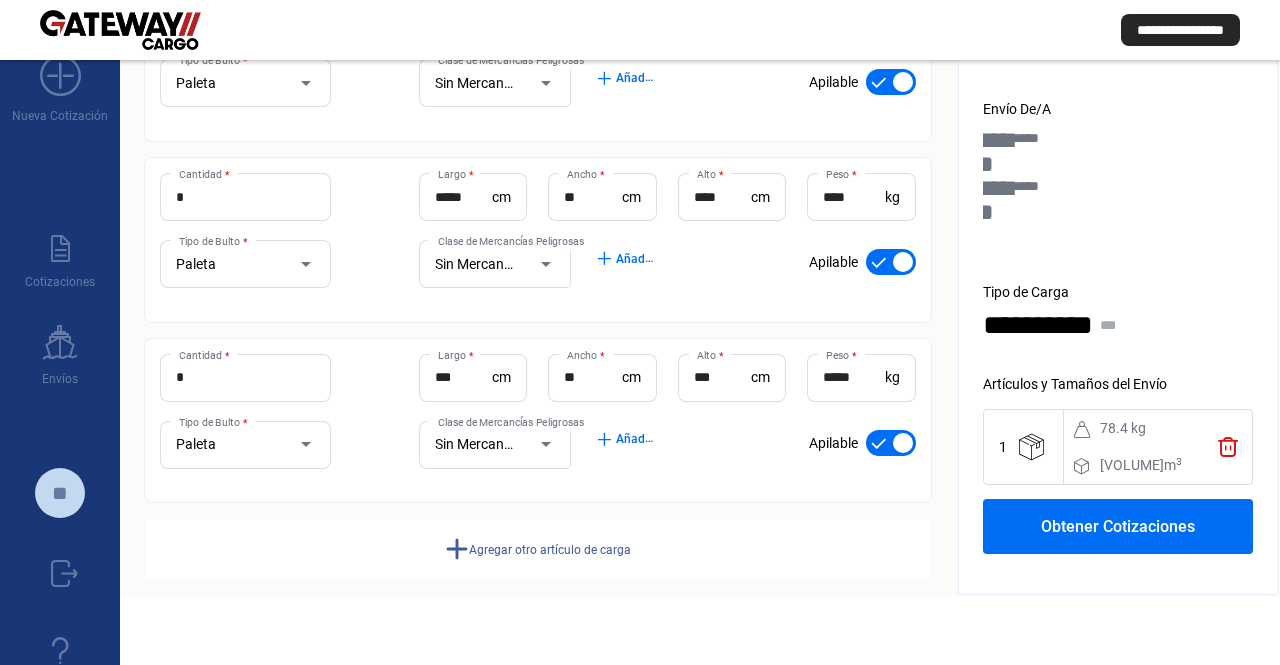 click on "add" 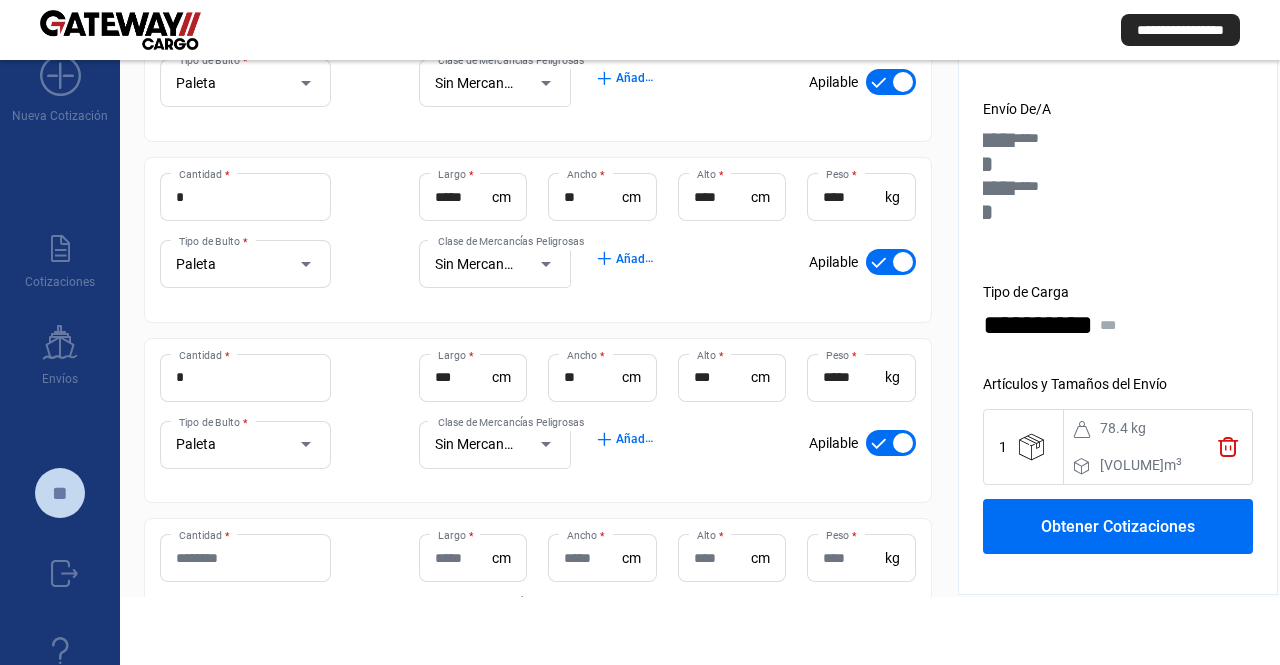 click on "Cantidad *" at bounding box center [245, 558] 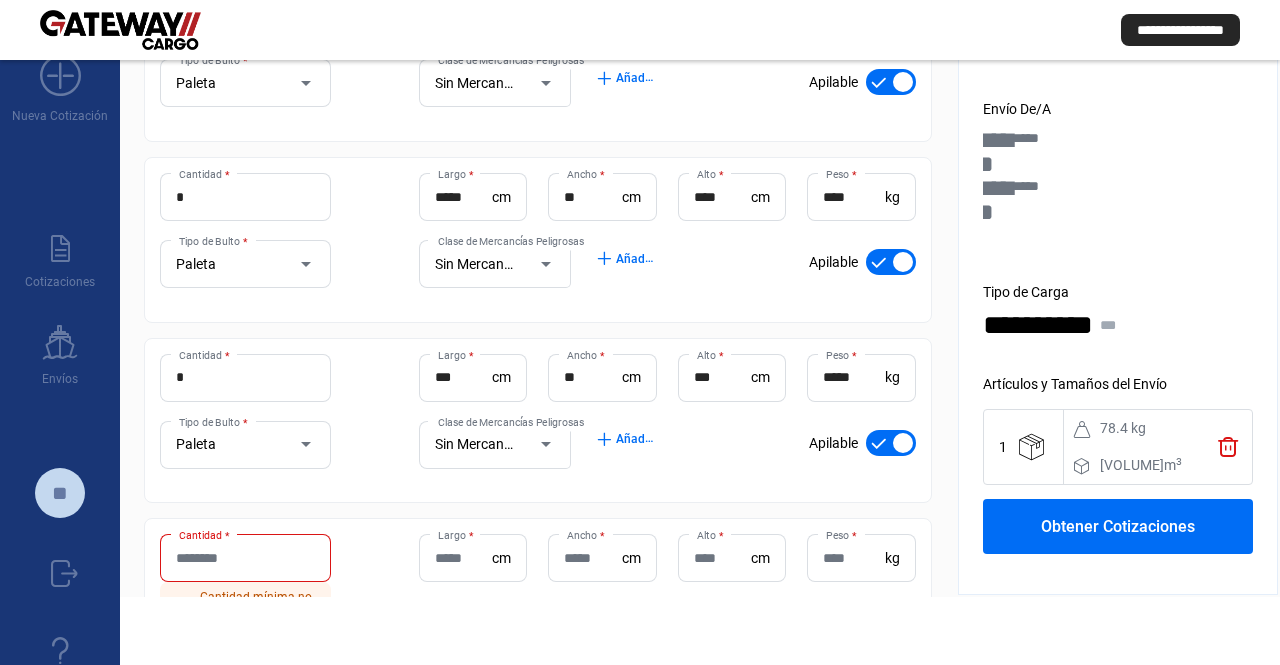 click on "Cantidad *" at bounding box center (245, 558) 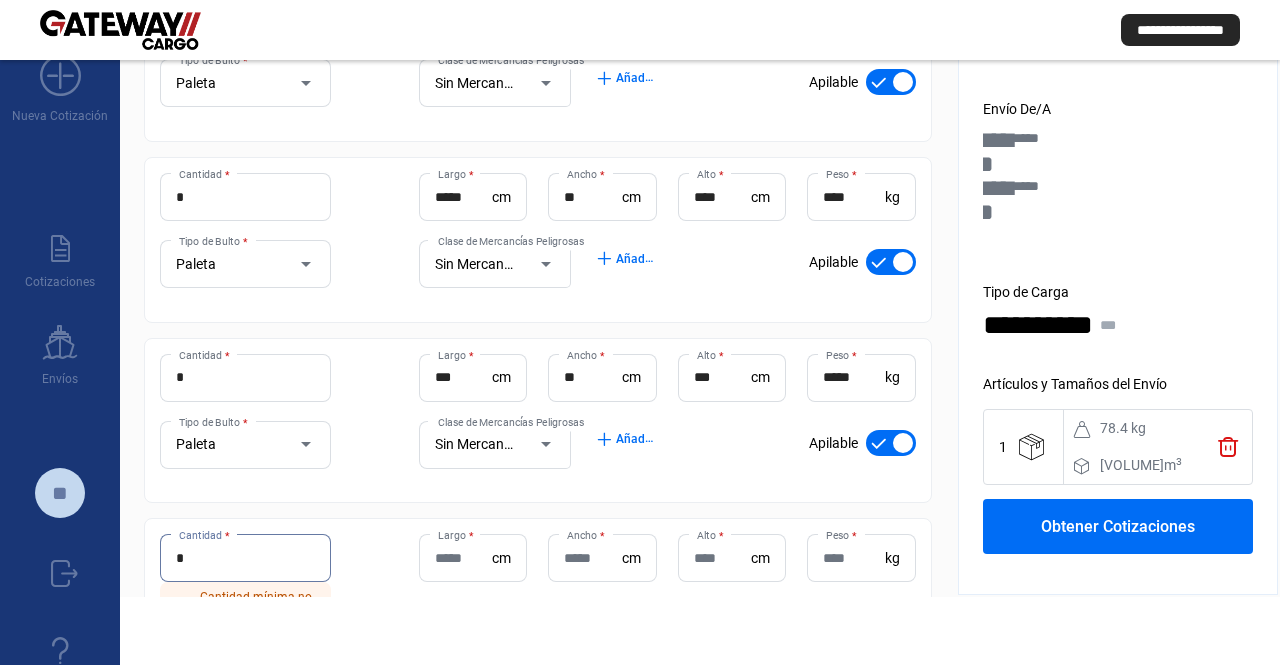 type on "*" 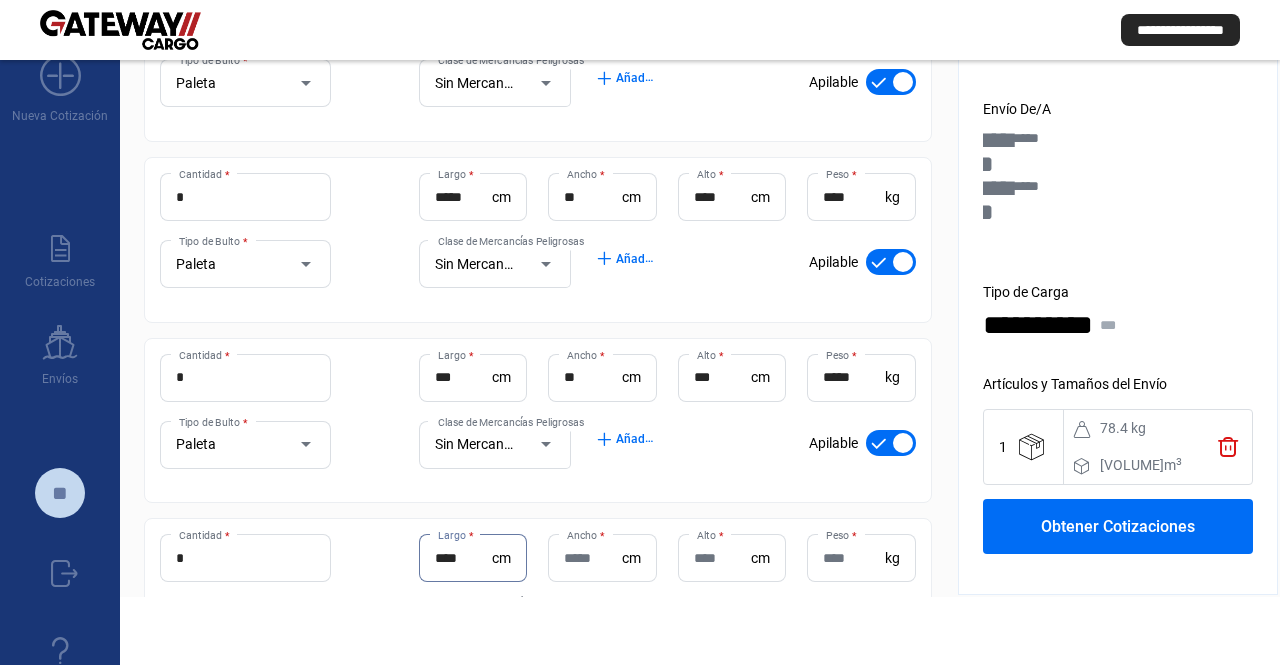 type on "****" 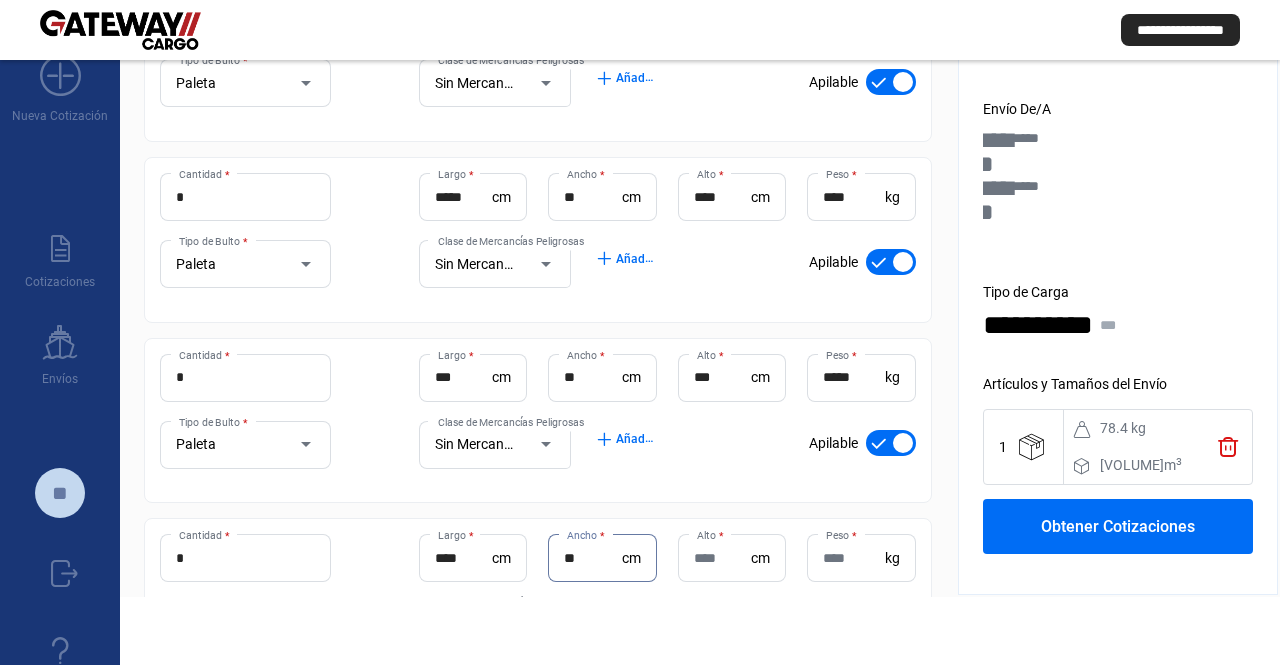 type on "**" 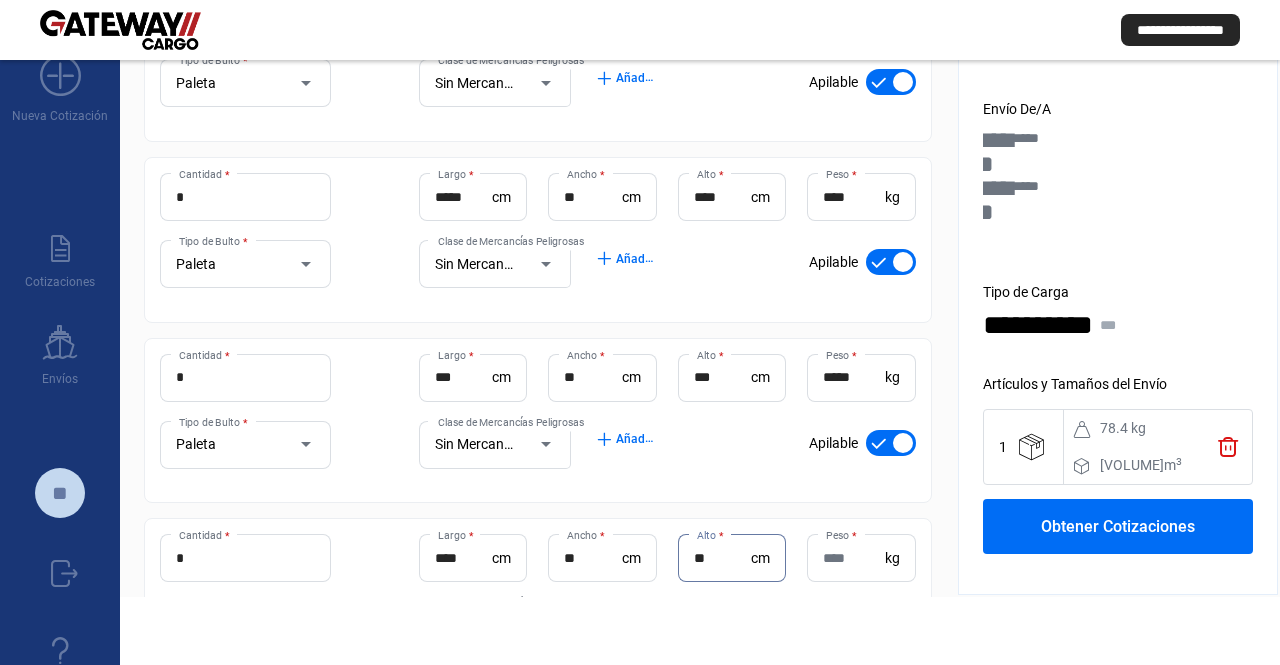 type on "**" 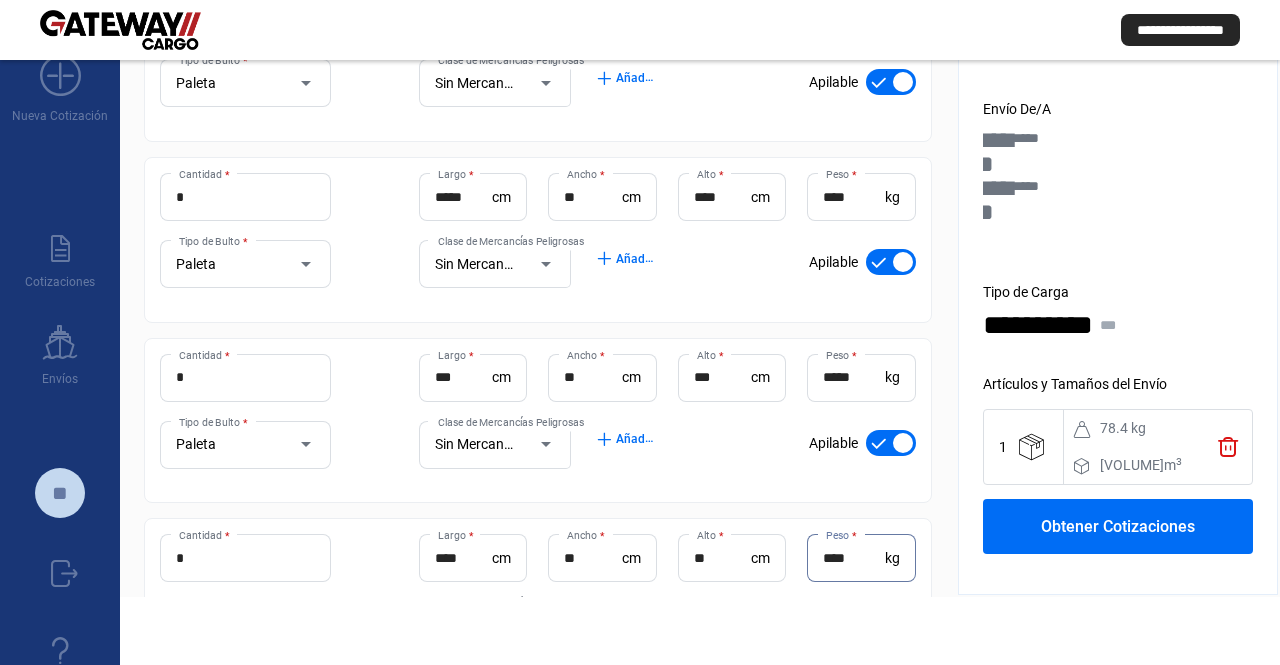 type on "****" 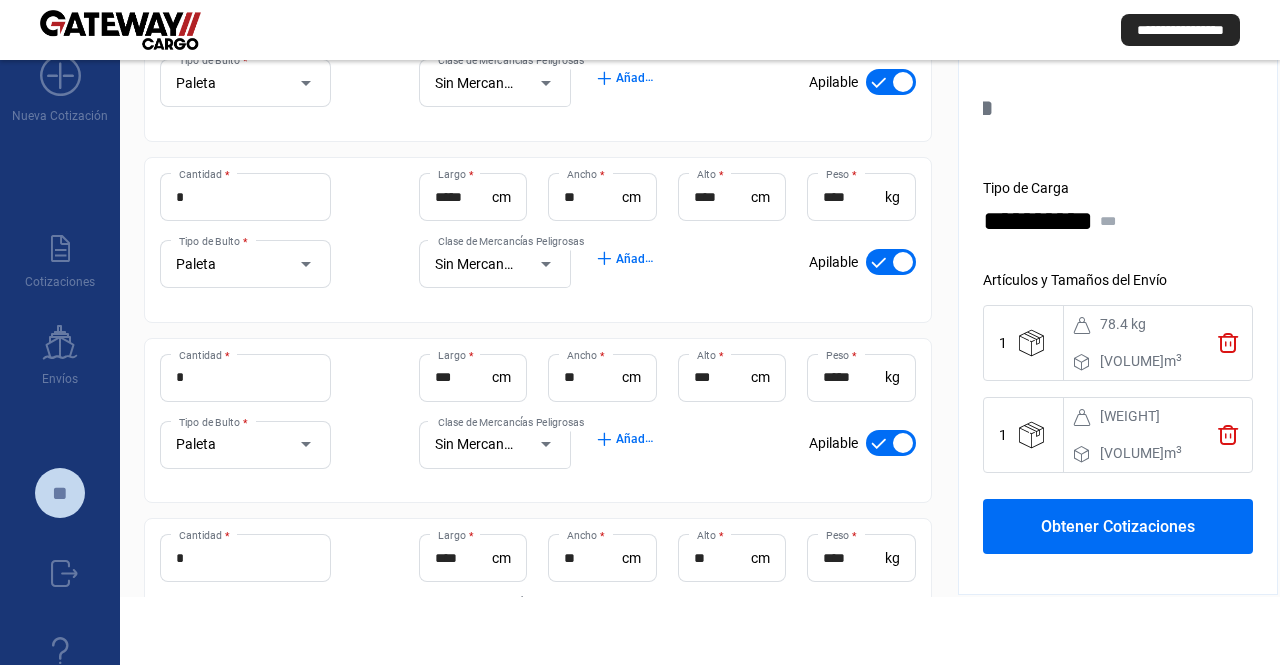 scroll, scrollTop: 300, scrollLeft: 0, axis: vertical 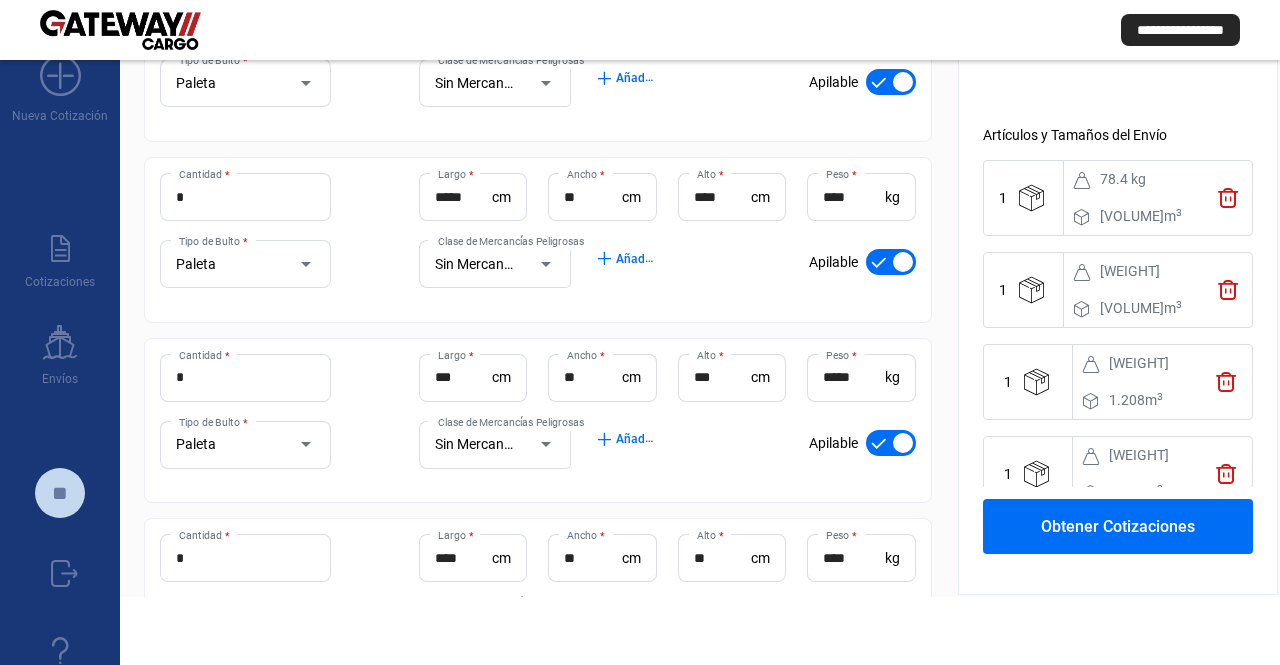 drag, startPoint x: 1107, startPoint y: 347, endPoint x: 1134, endPoint y: 499, distance: 154.37941 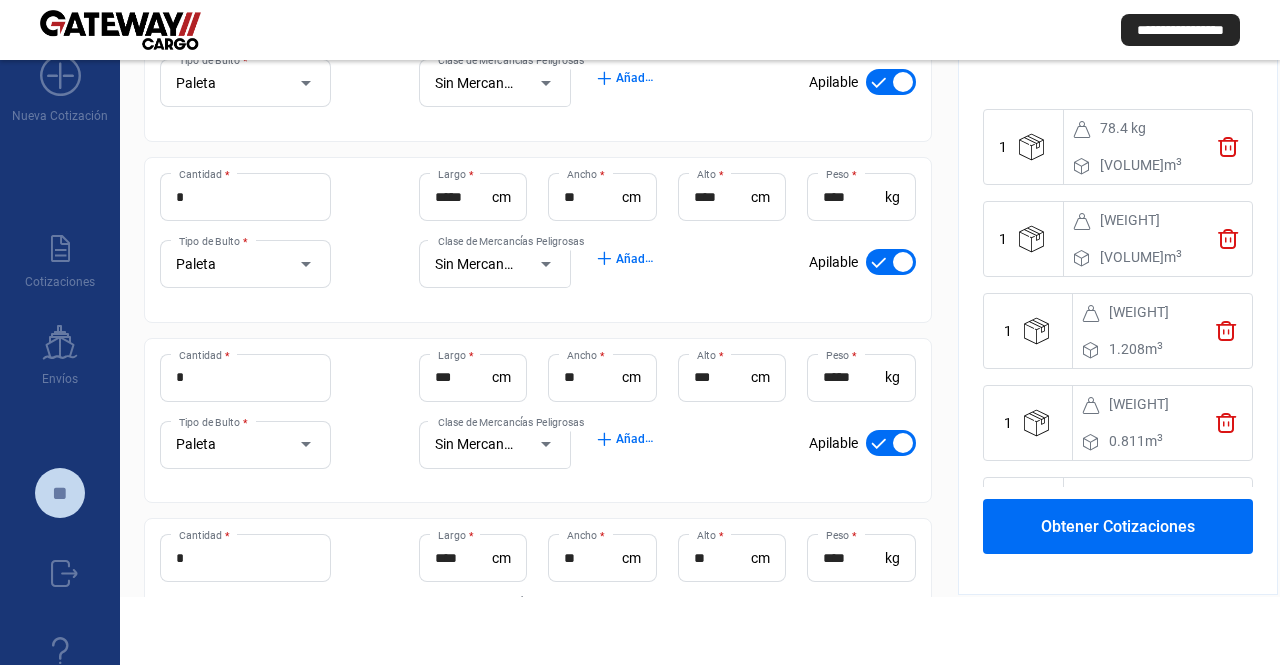 drag, startPoint x: 1130, startPoint y: 515, endPoint x: 1006, endPoint y: 538, distance: 126.11503 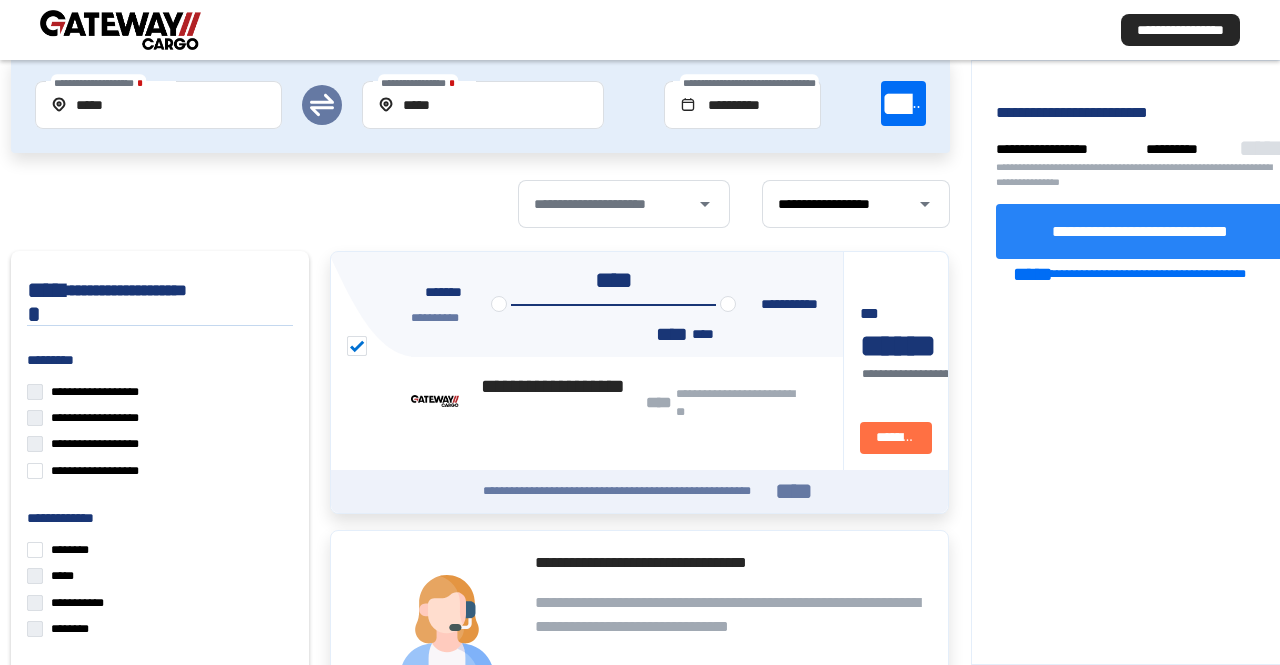 click on "**********" 